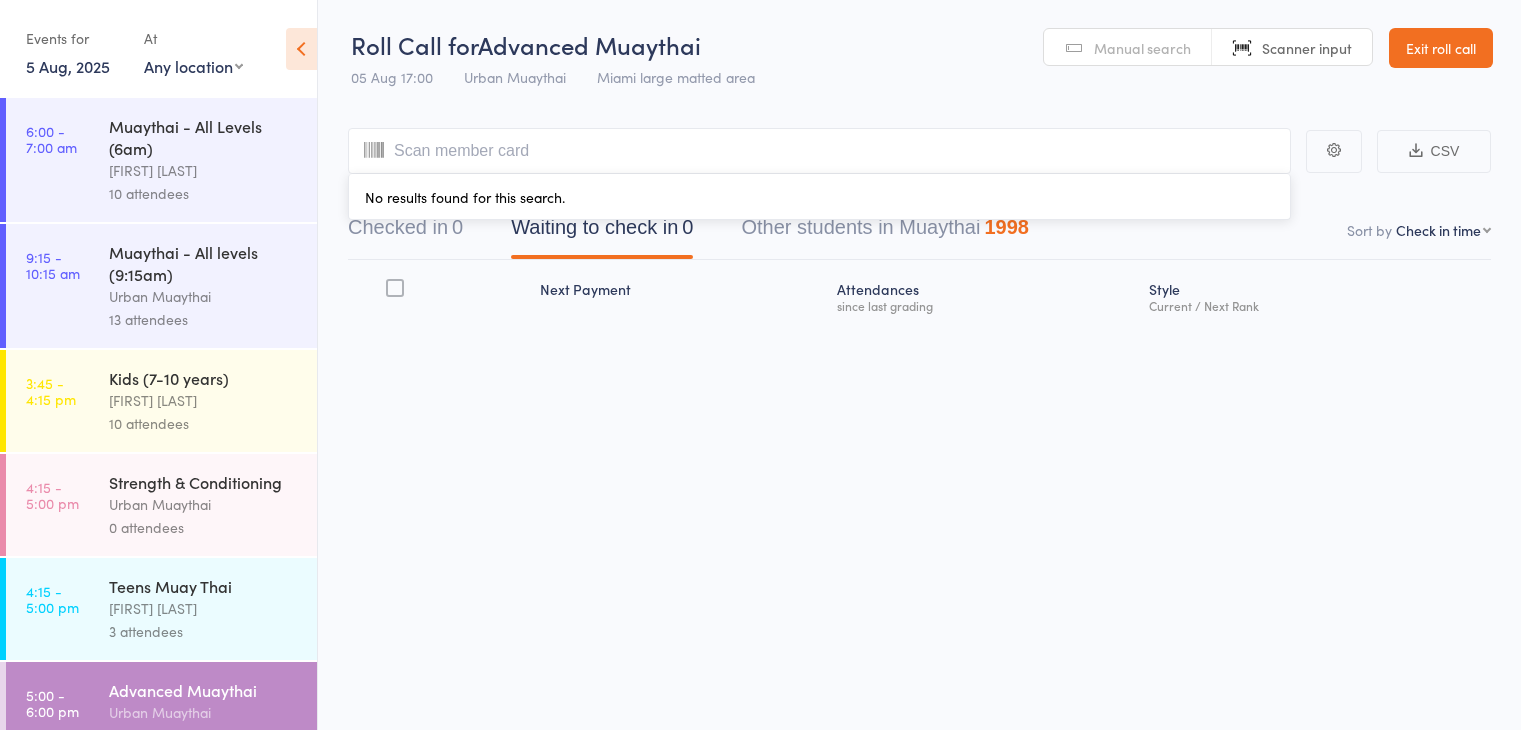 scroll, scrollTop: 0, scrollLeft: 0, axis: both 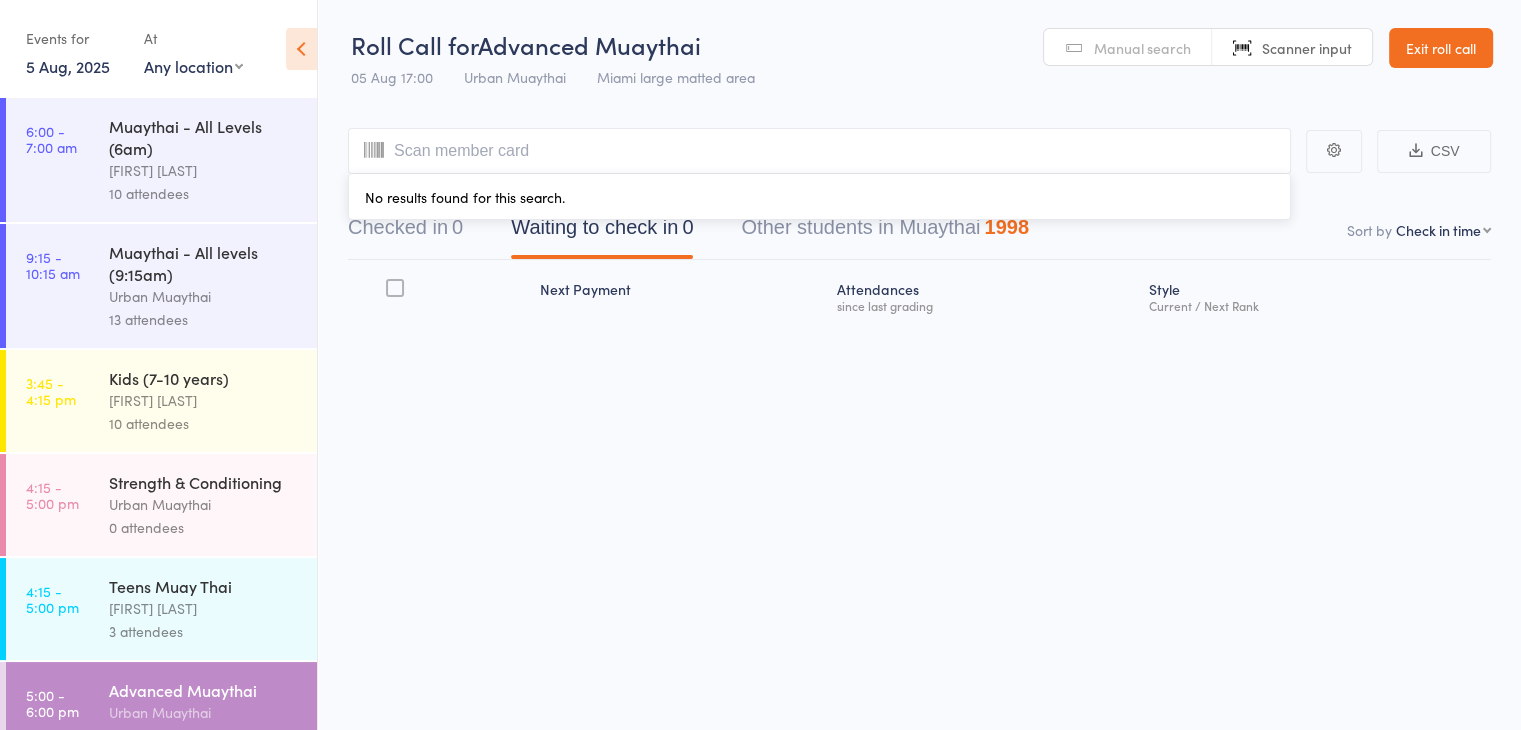 click at bounding box center [819, 151] 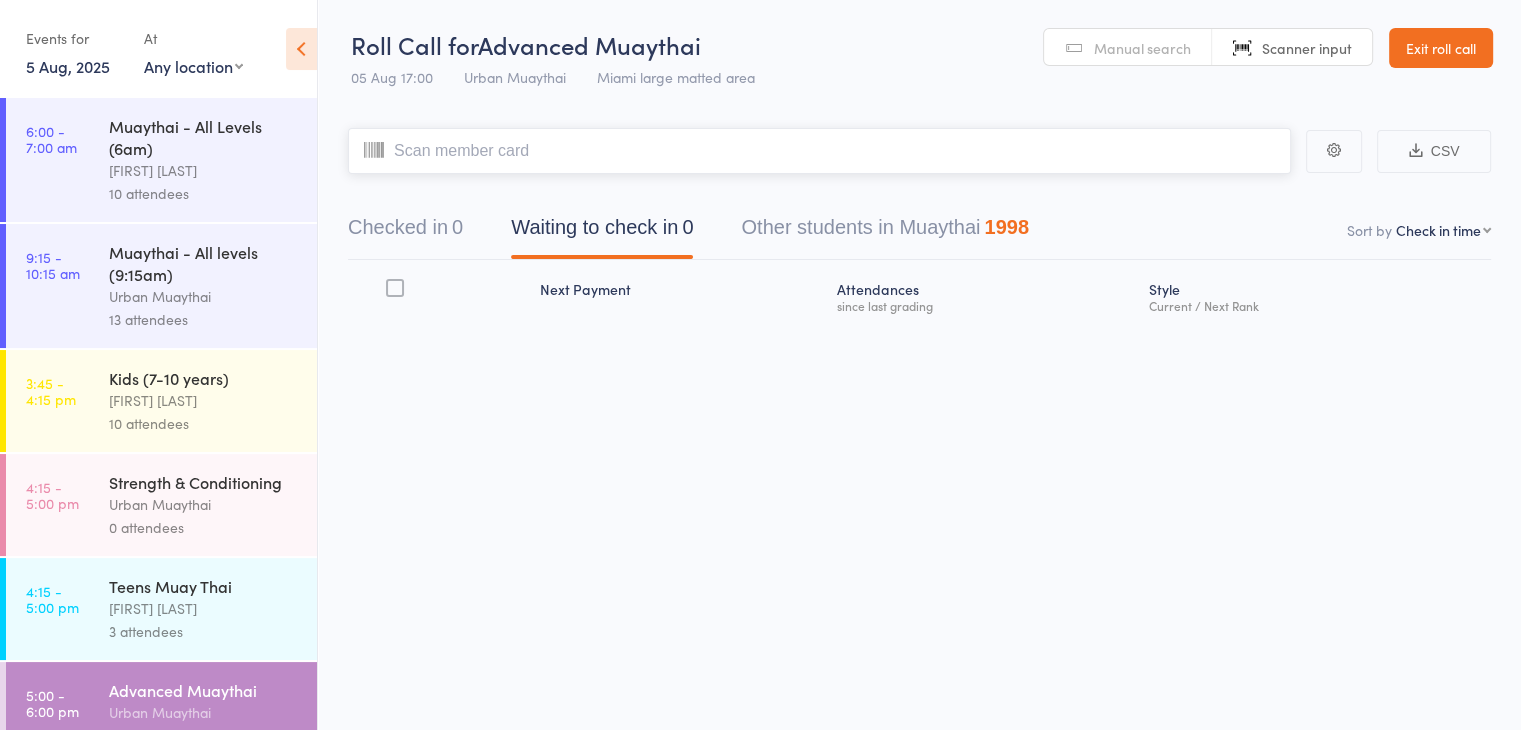click at bounding box center [819, 151] 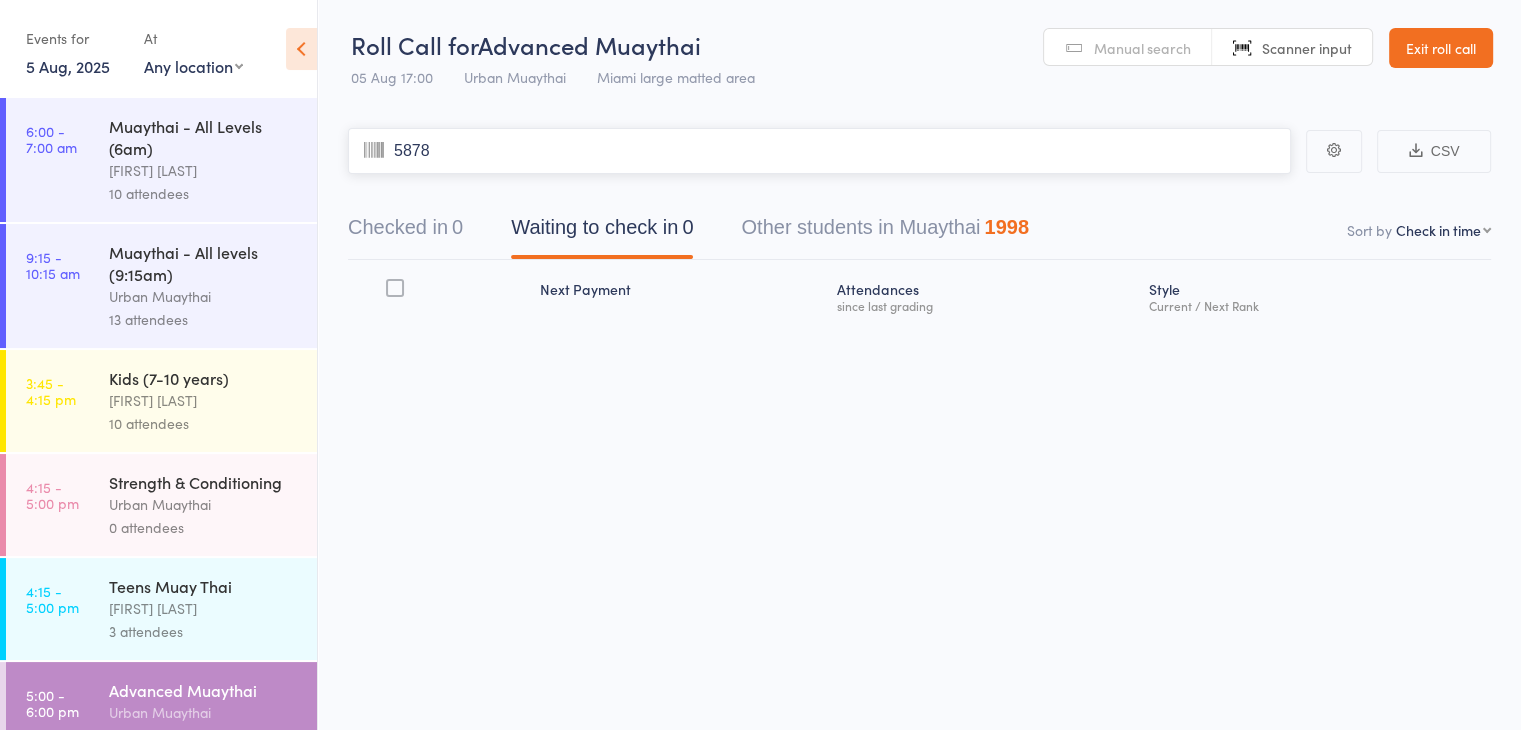 type on "5878" 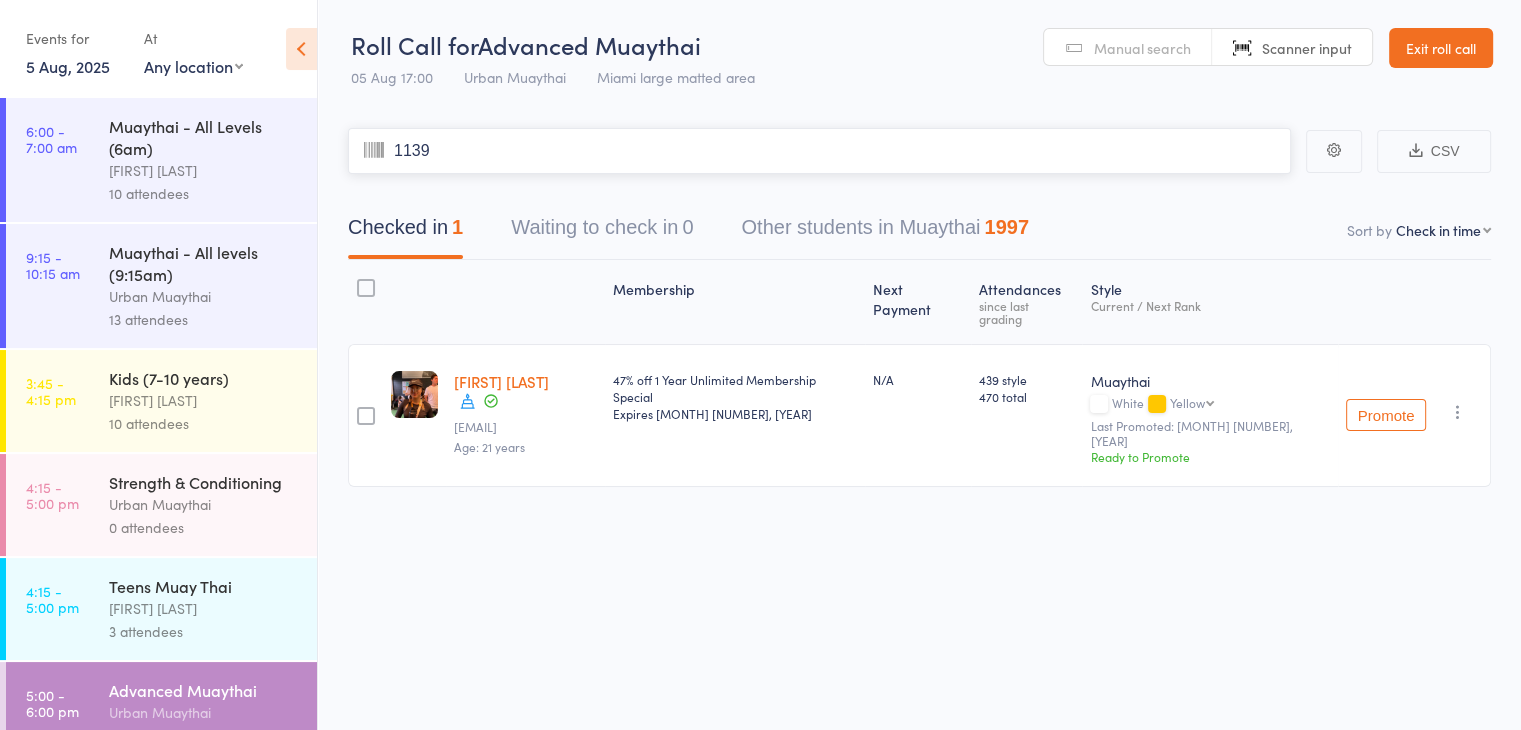 type on "1139" 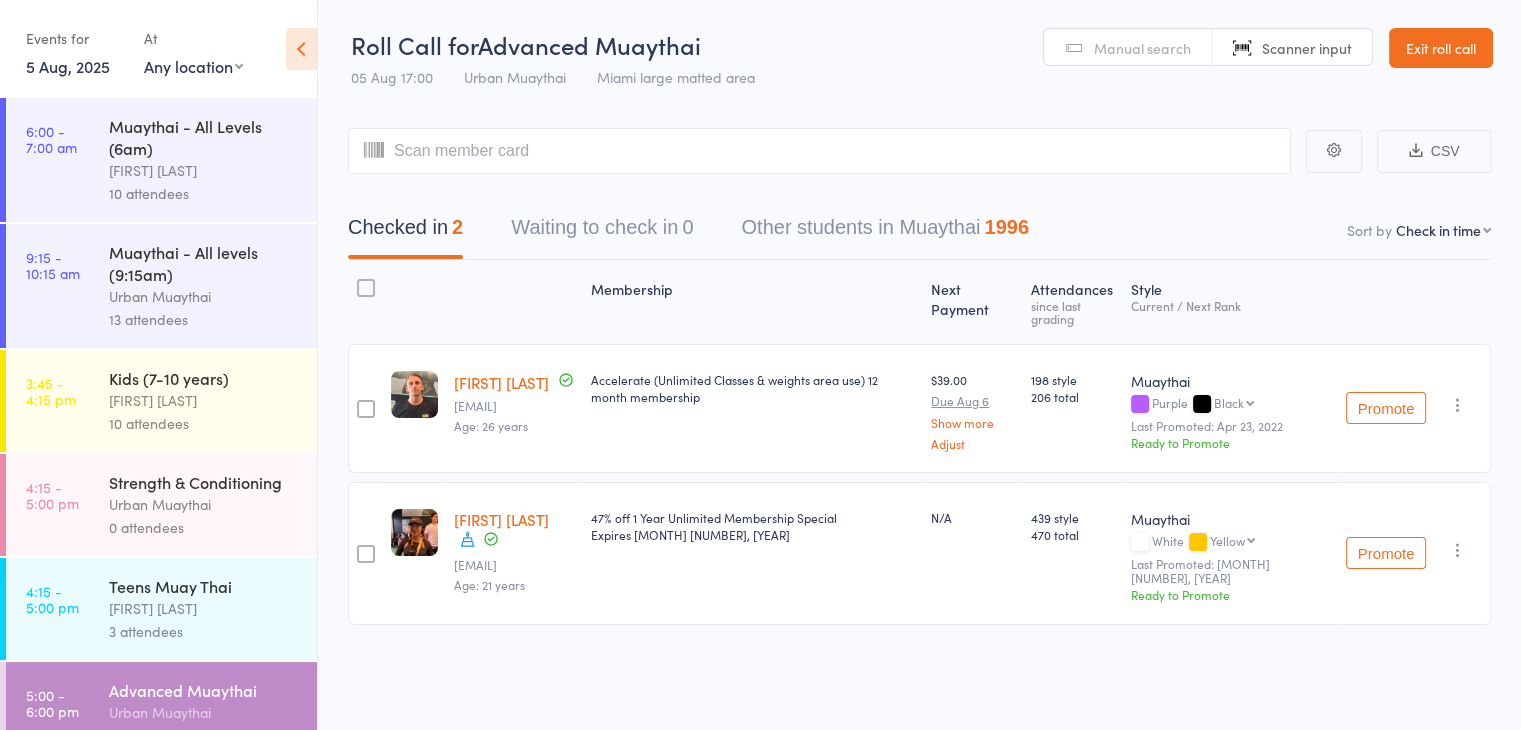 click on "Manual search" at bounding box center (1142, 48) 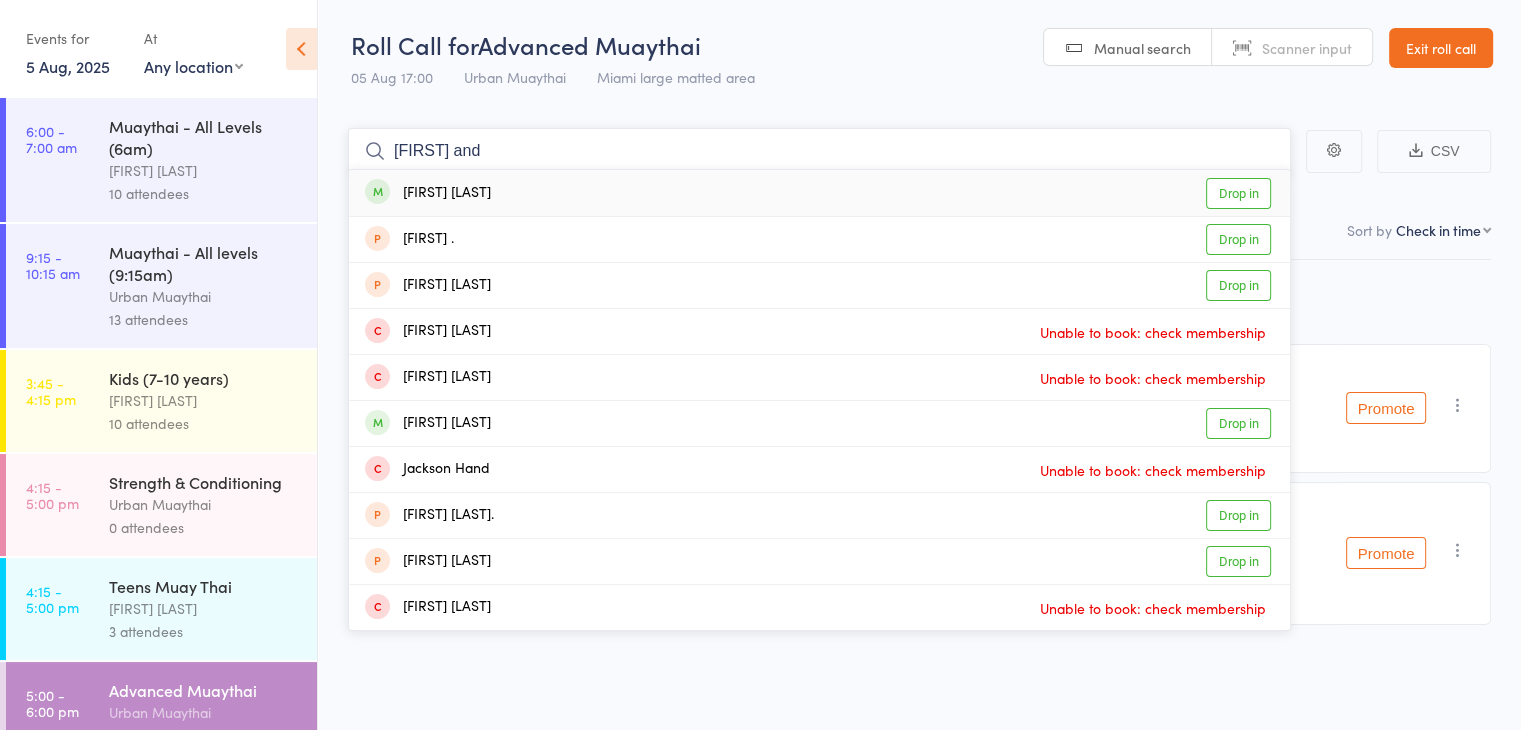 type on "[FIRST] and" 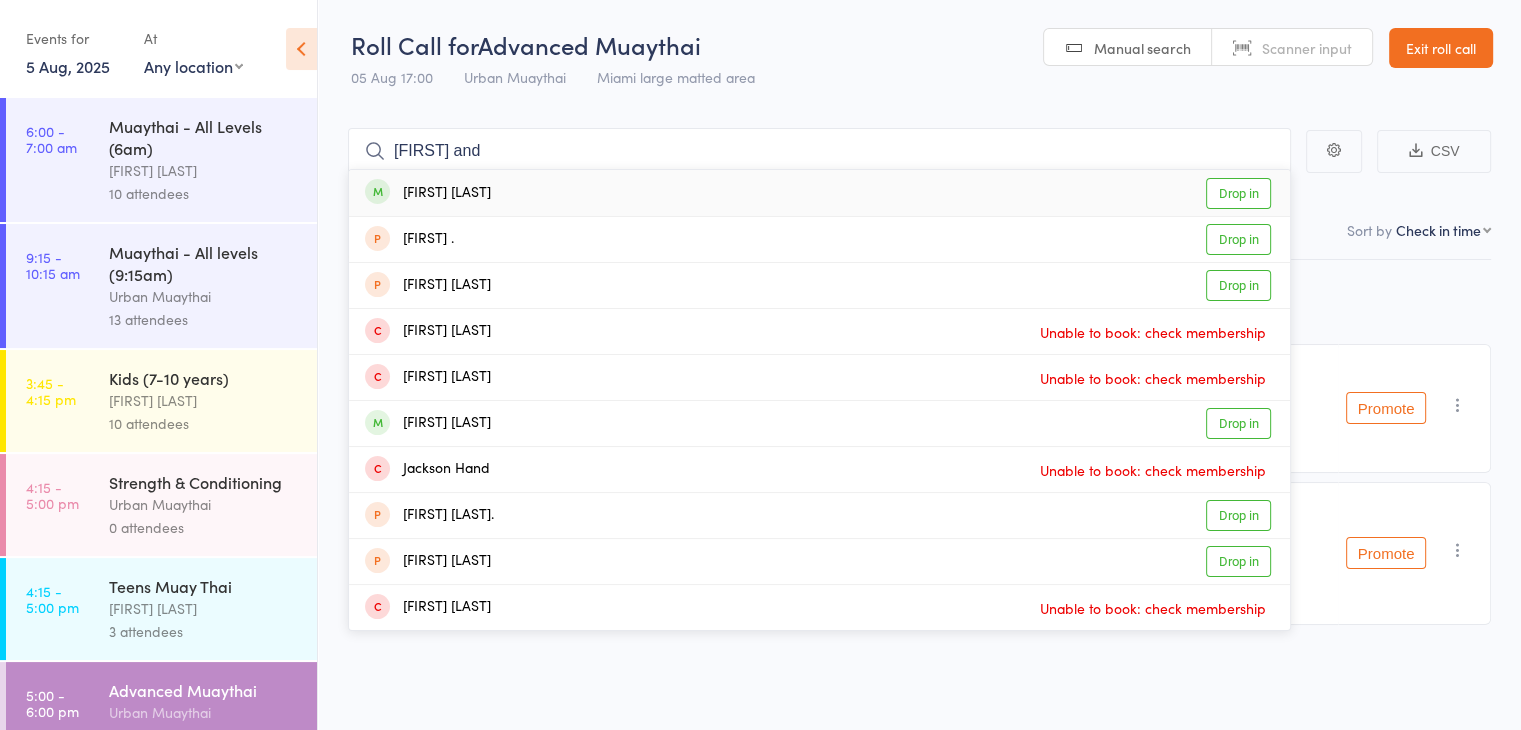 click on "Drop in" at bounding box center [1238, 193] 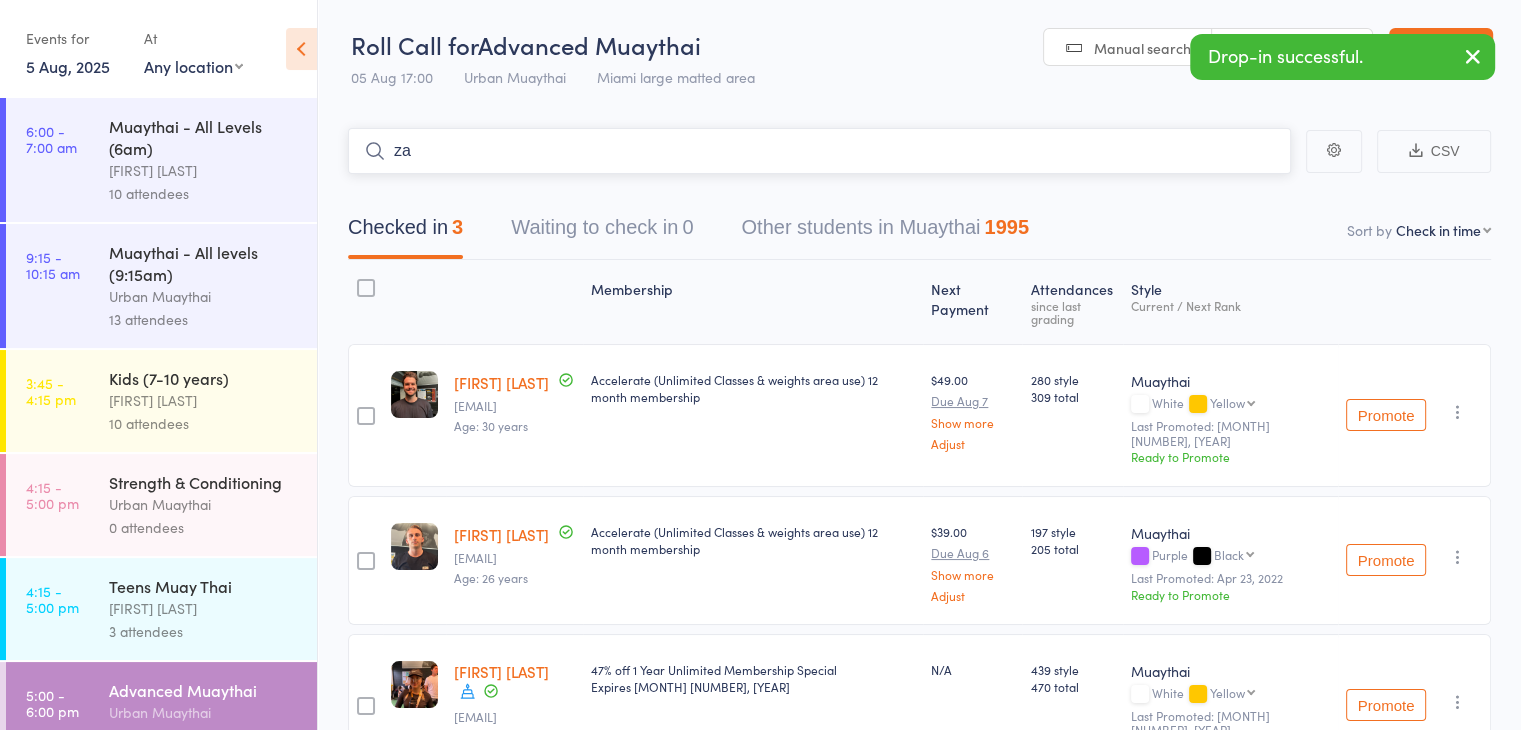 type on "z" 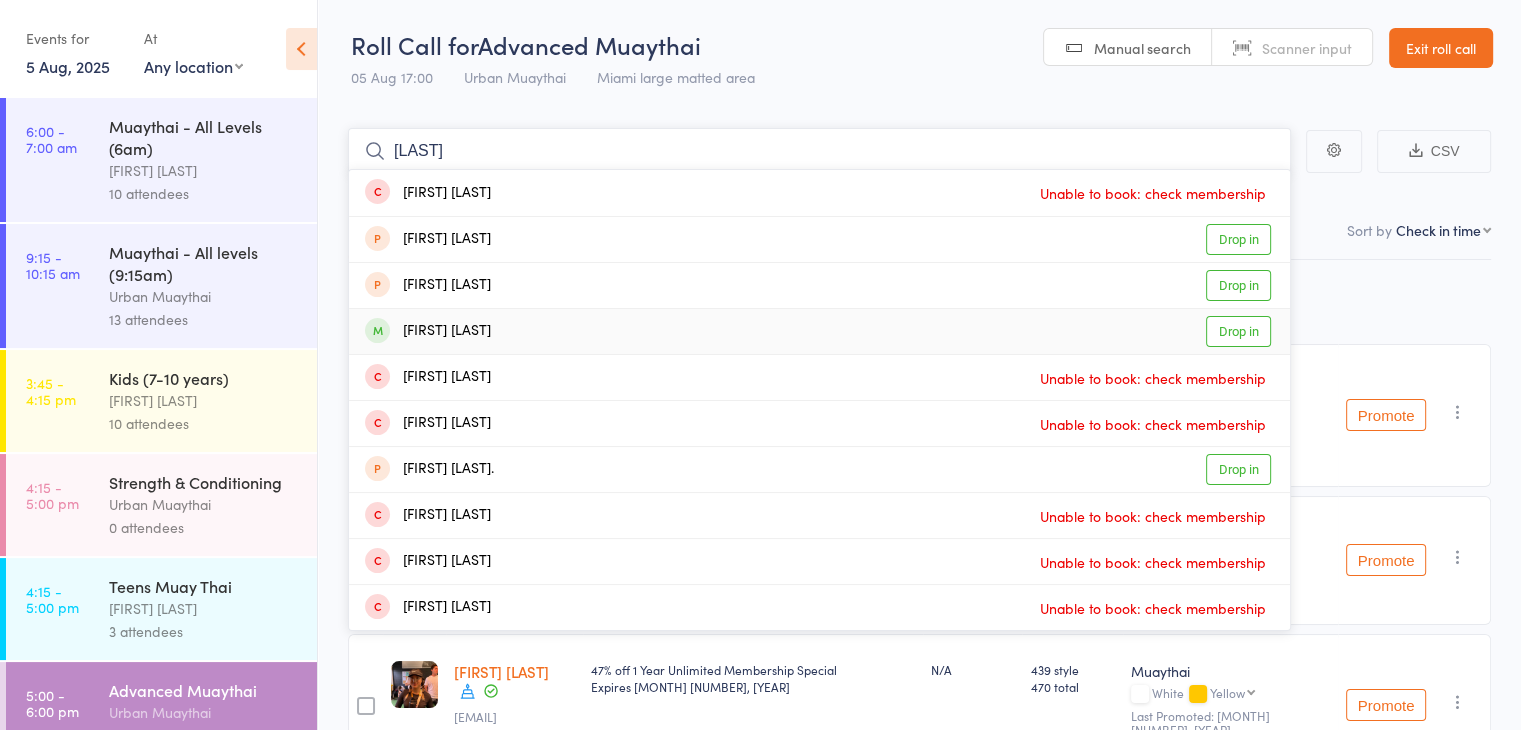 type on "[LAST]" 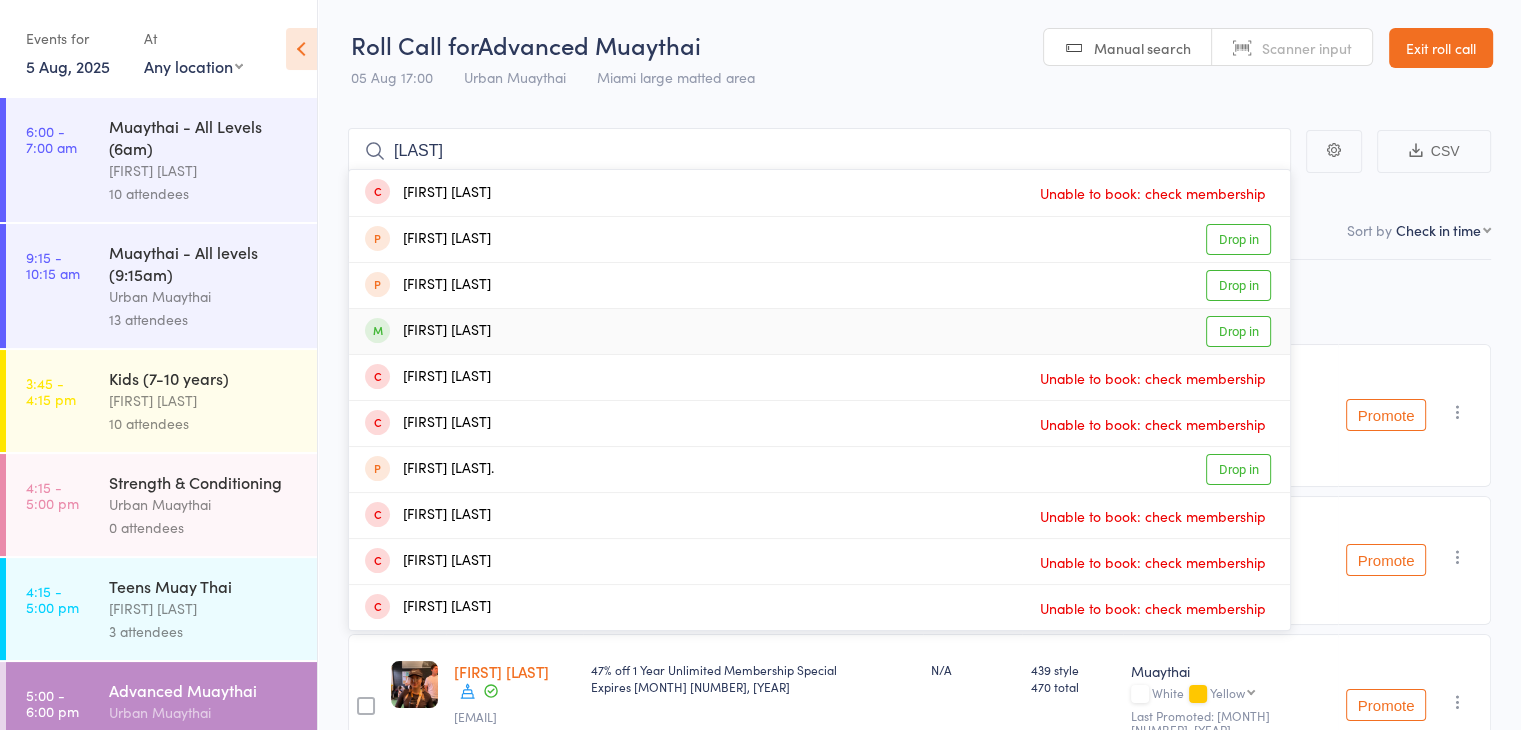 click on "Drop in" at bounding box center [1238, 331] 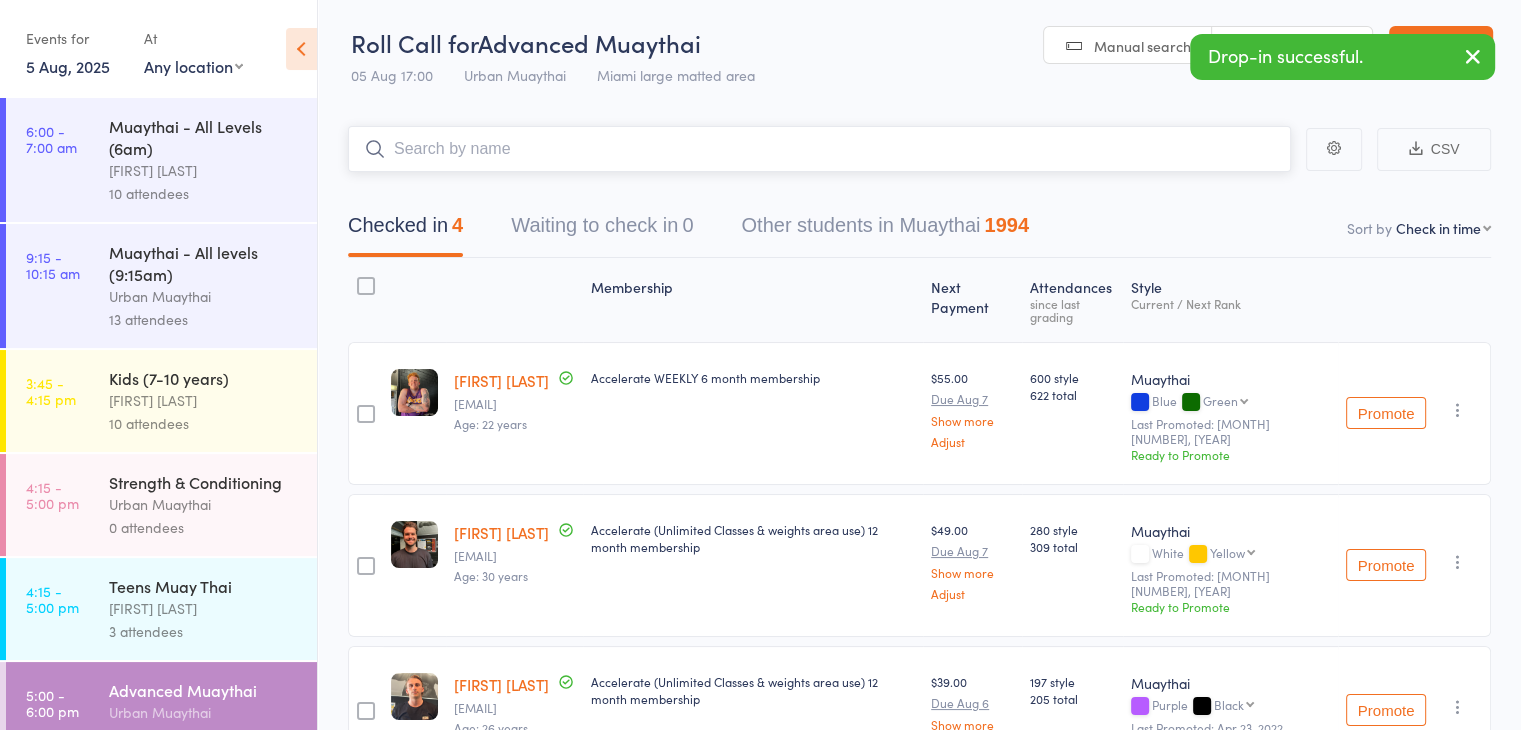 scroll, scrollTop: 7, scrollLeft: 0, axis: vertical 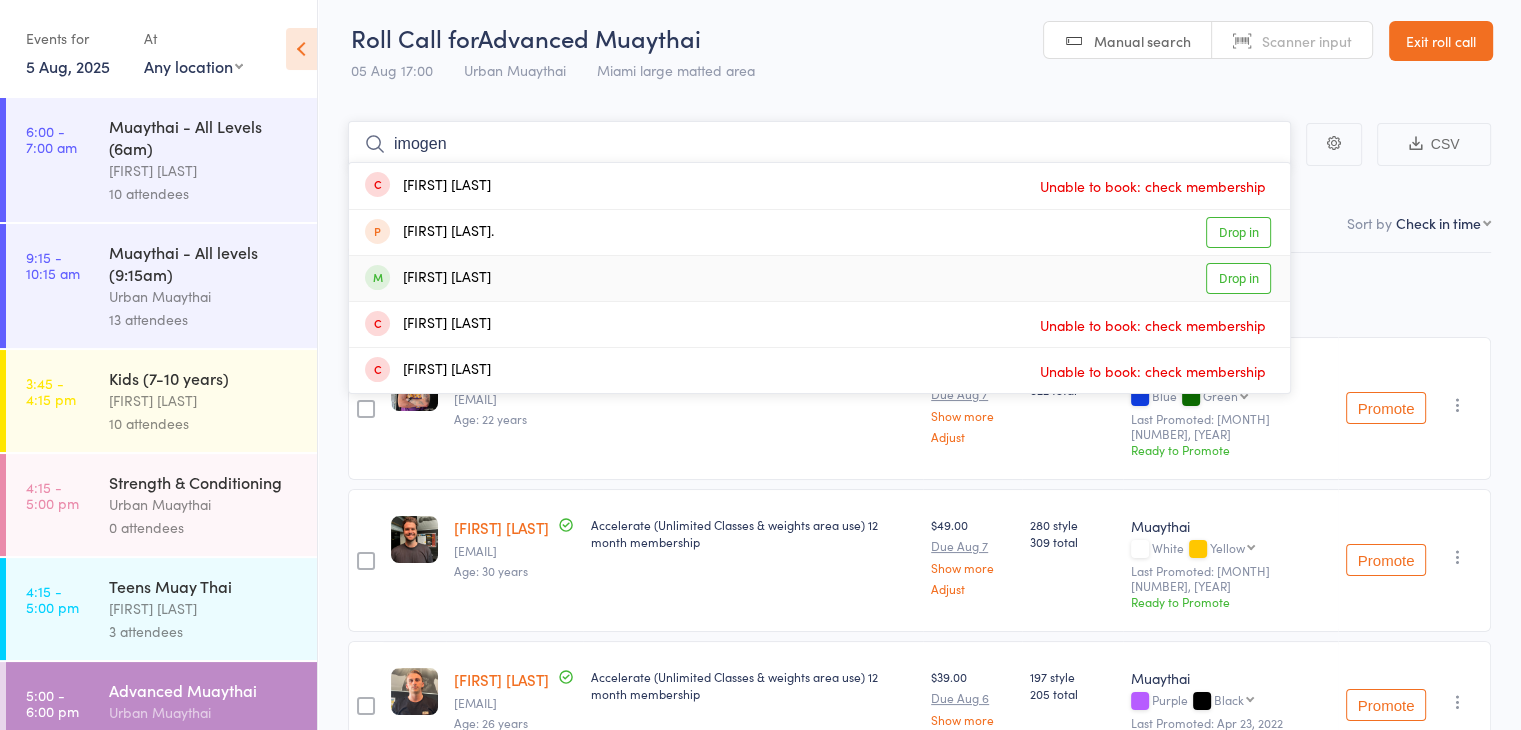 type on "imogen" 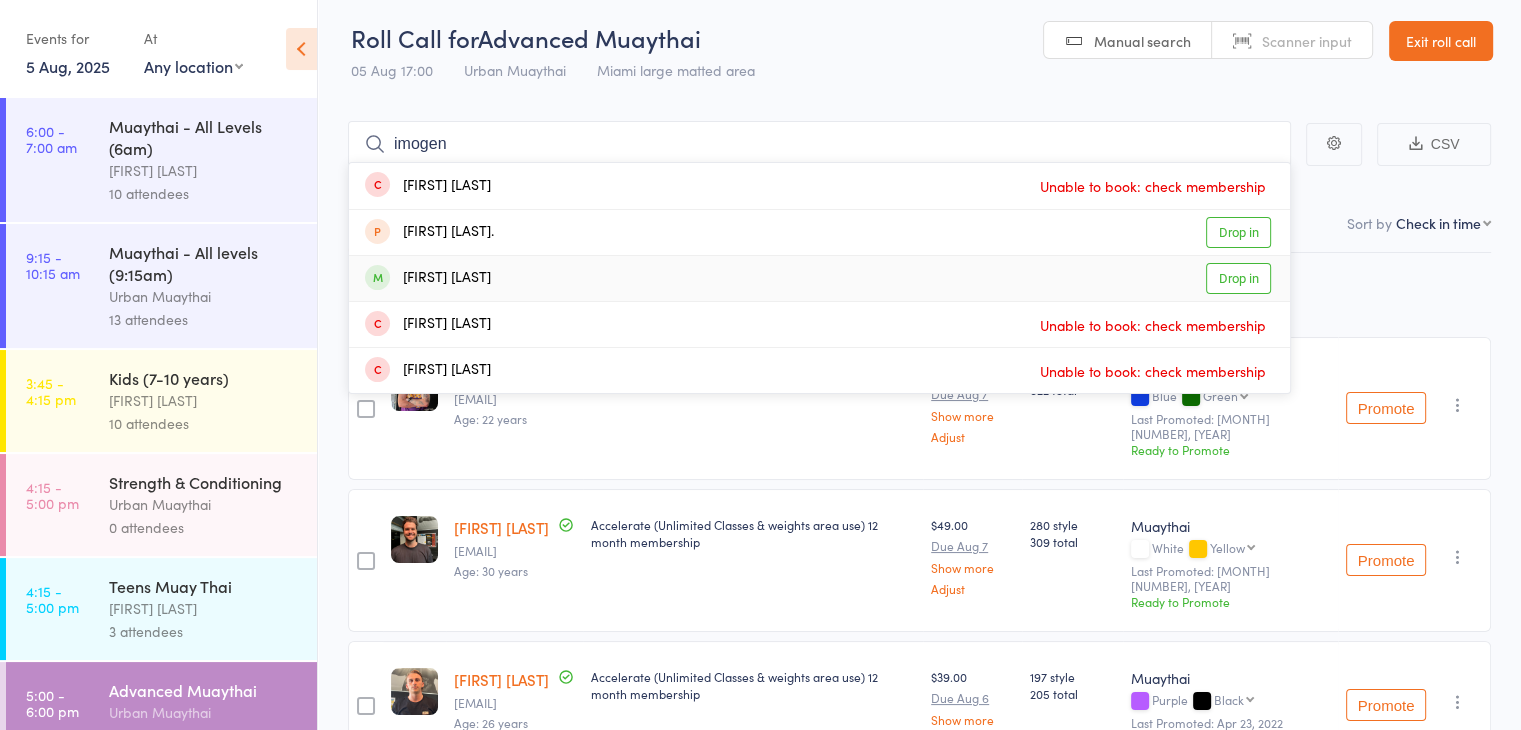 click on "Drop in" at bounding box center (1238, 278) 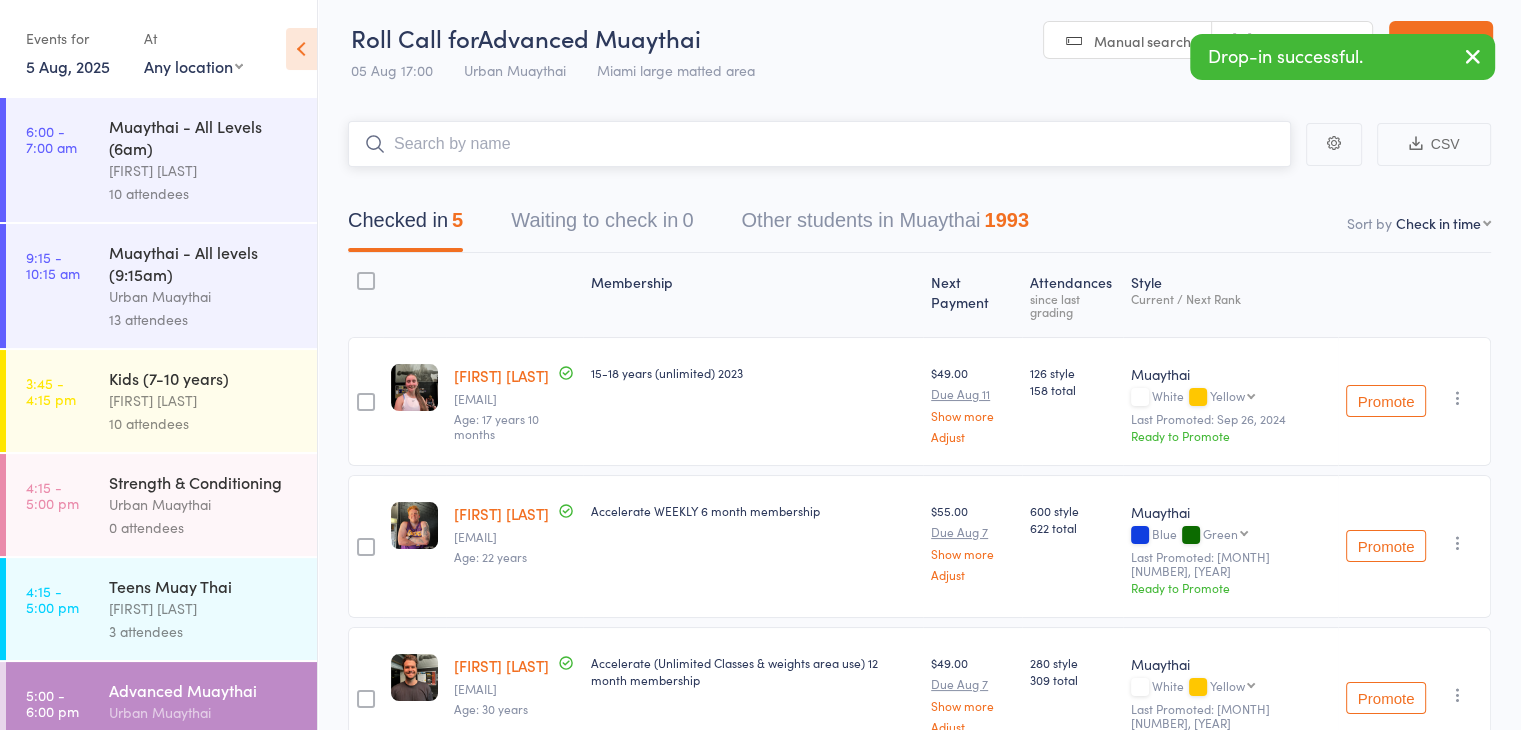 click at bounding box center [819, 144] 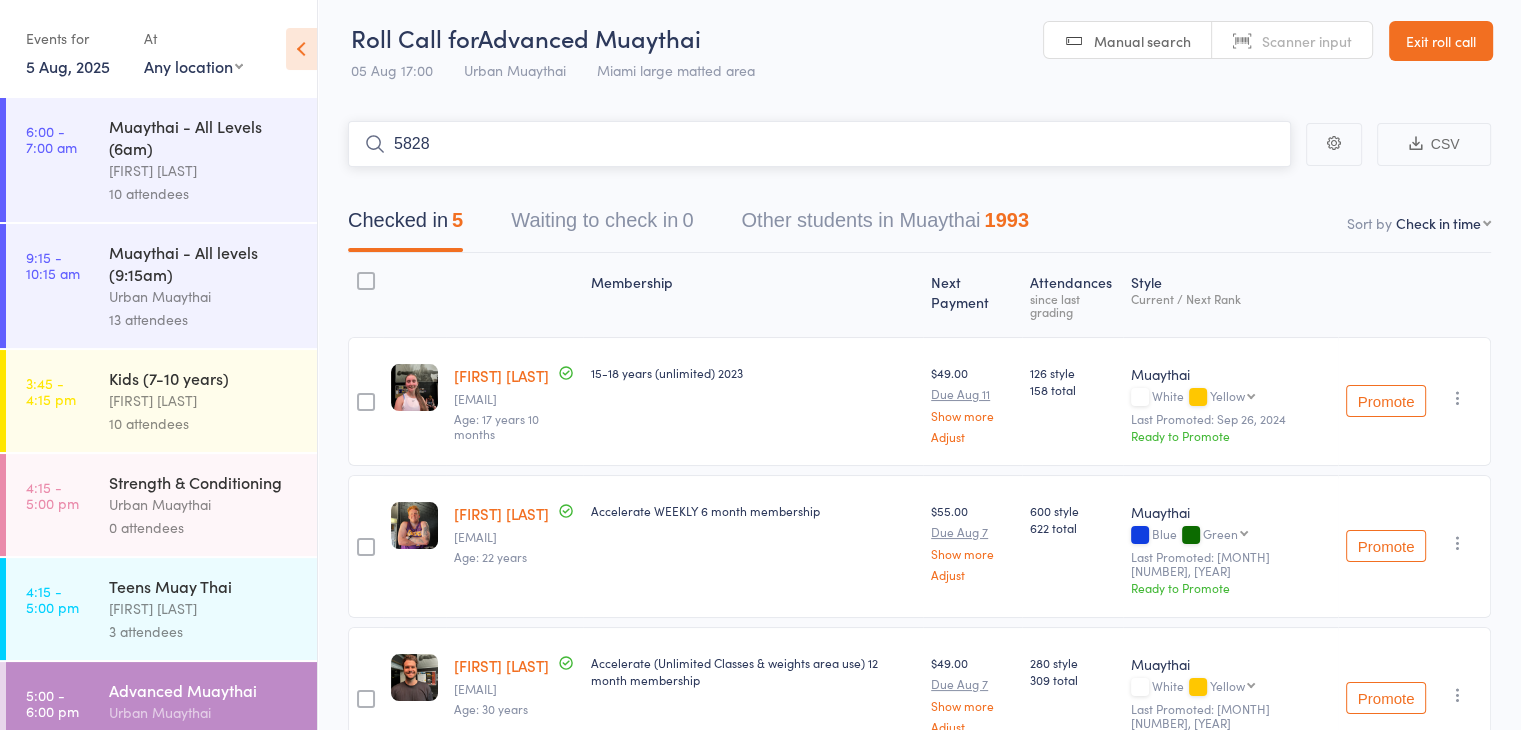 type on "5828" 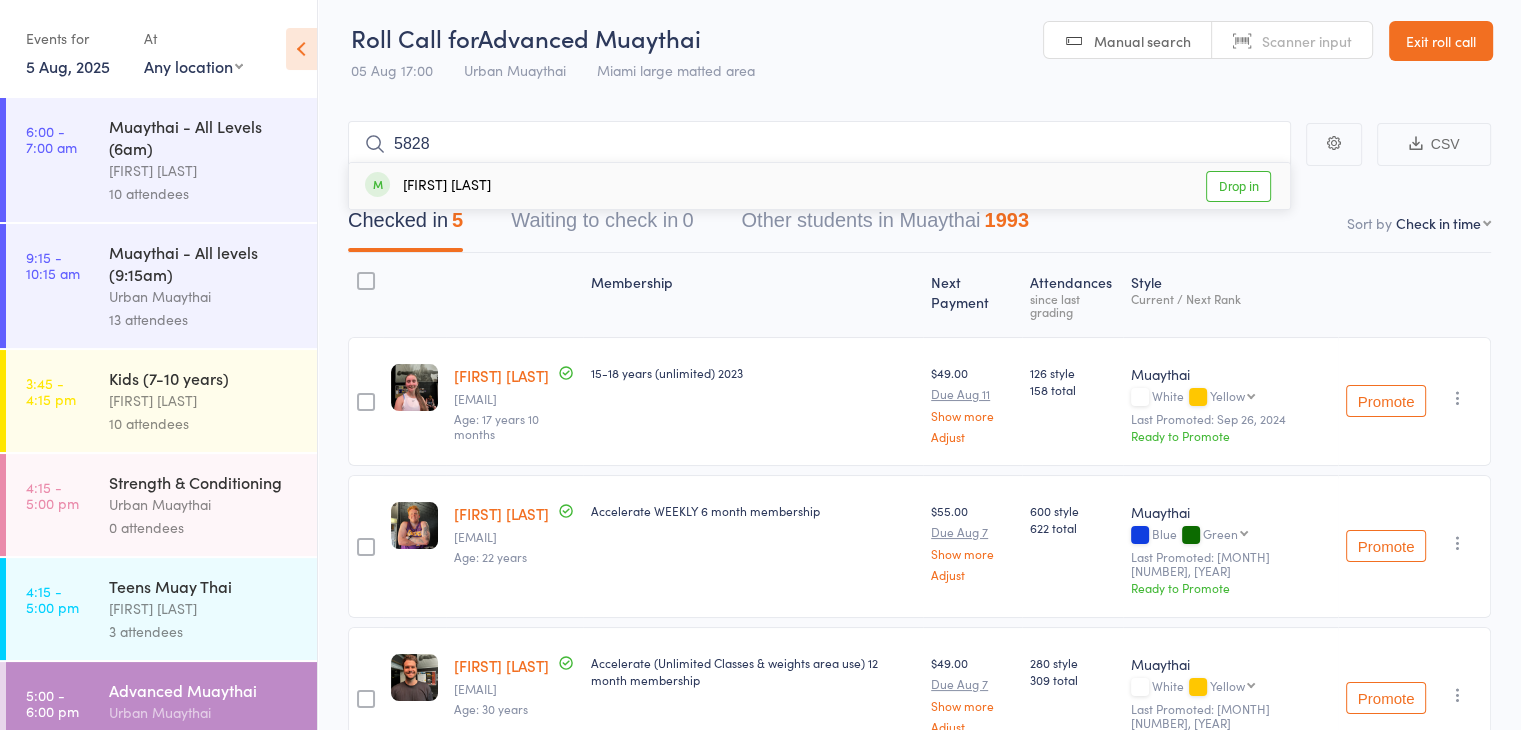 click on "Drop in" at bounding box center [1238, 186] 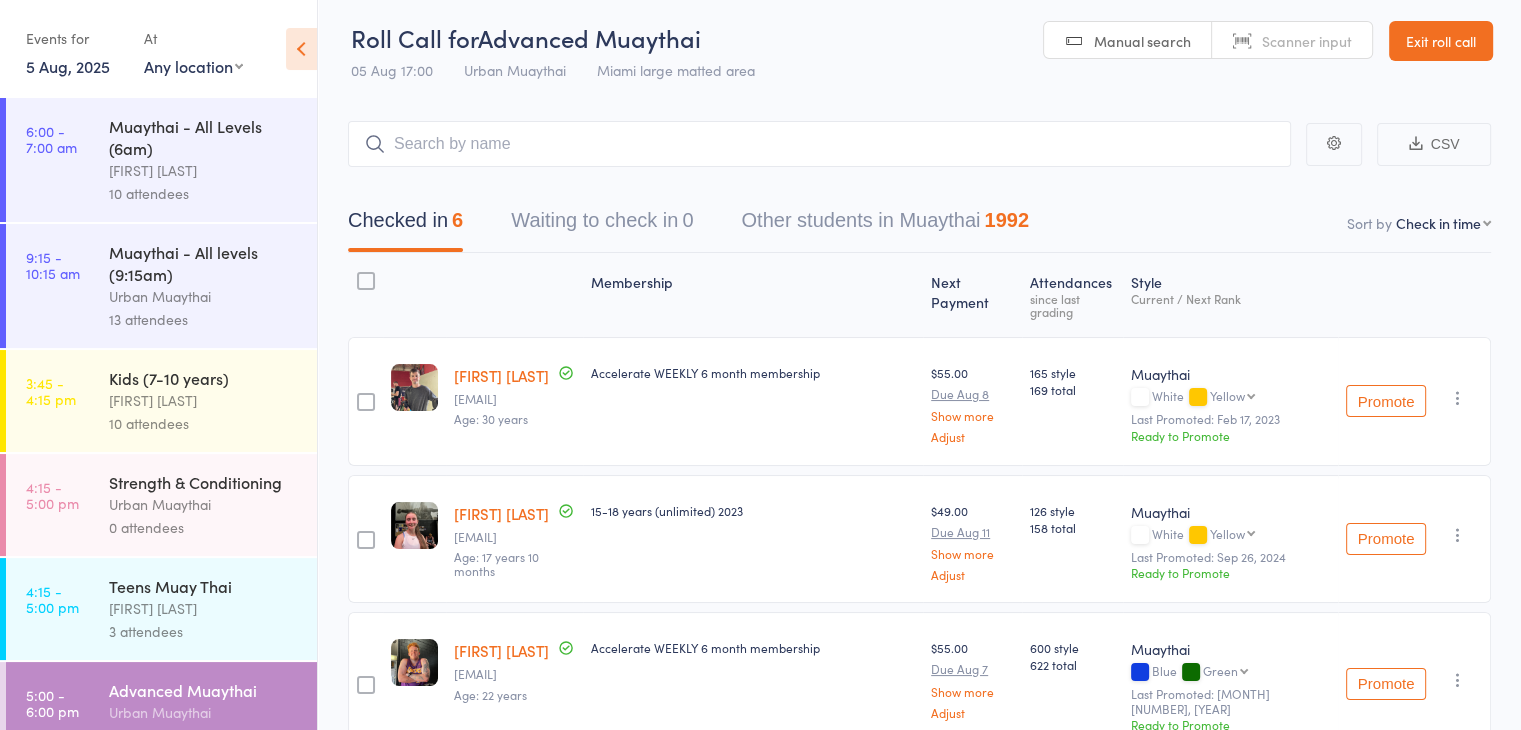 click on "Scanner input" at bounding box center (1307, 41) 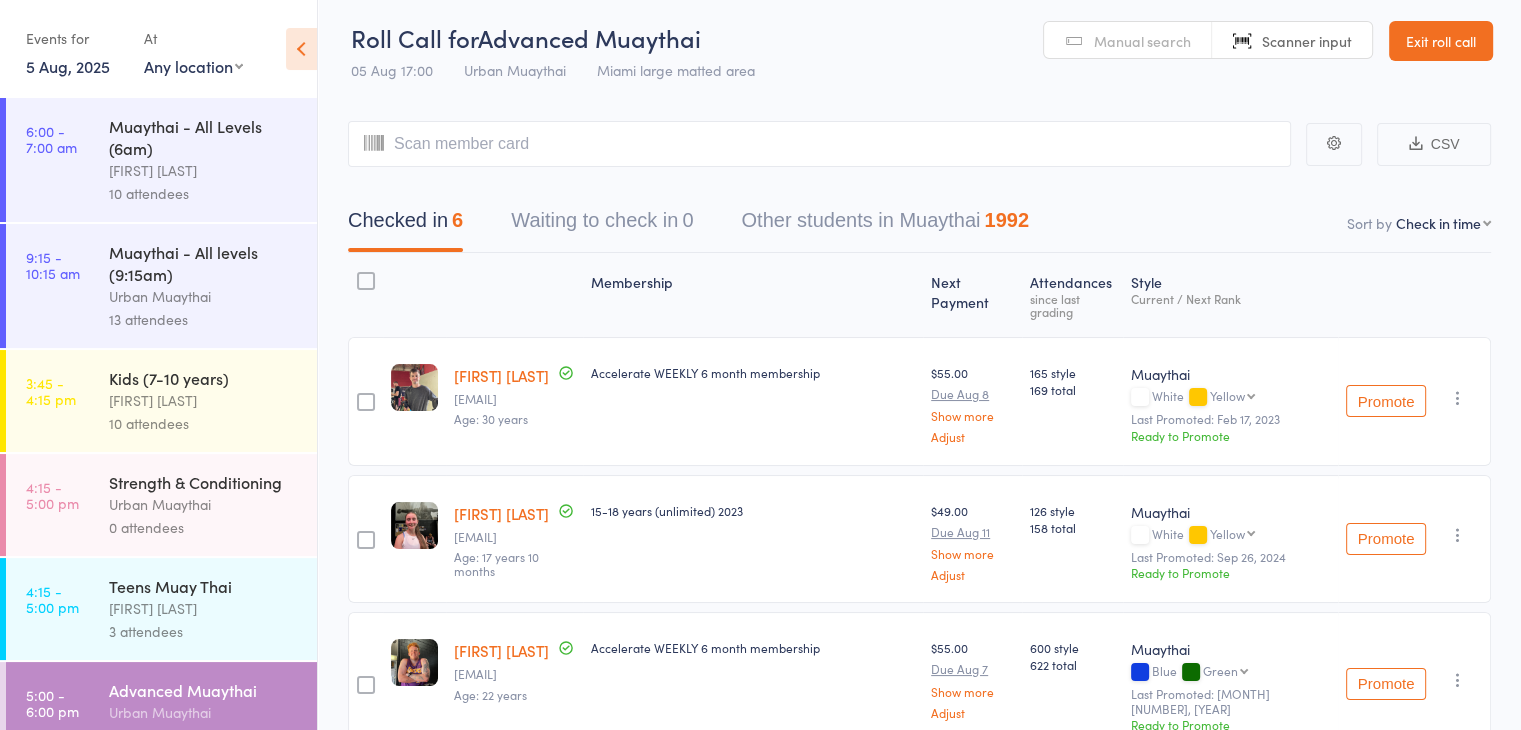 click on "Manual search" at bounding box center [1142, 41] 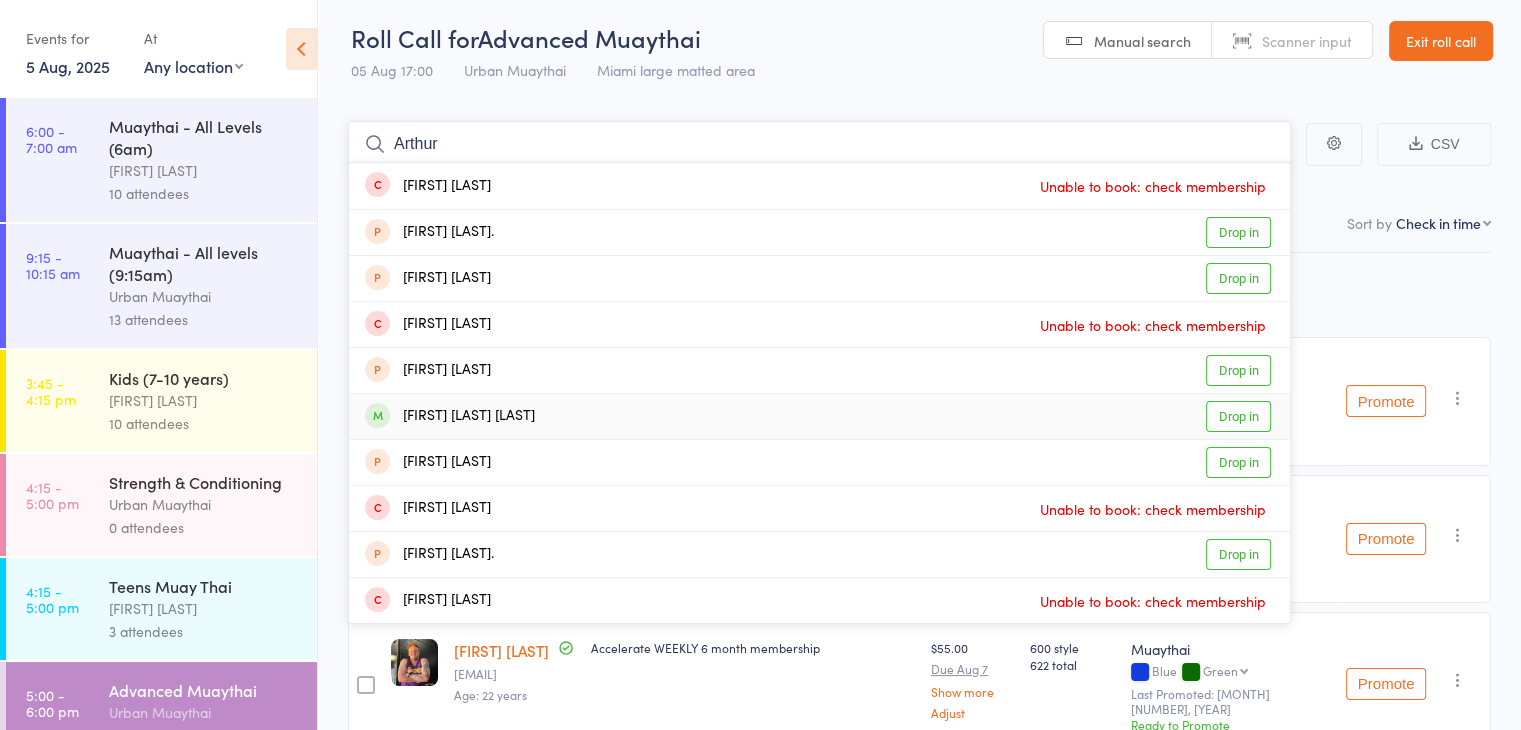 type on "Arthur" 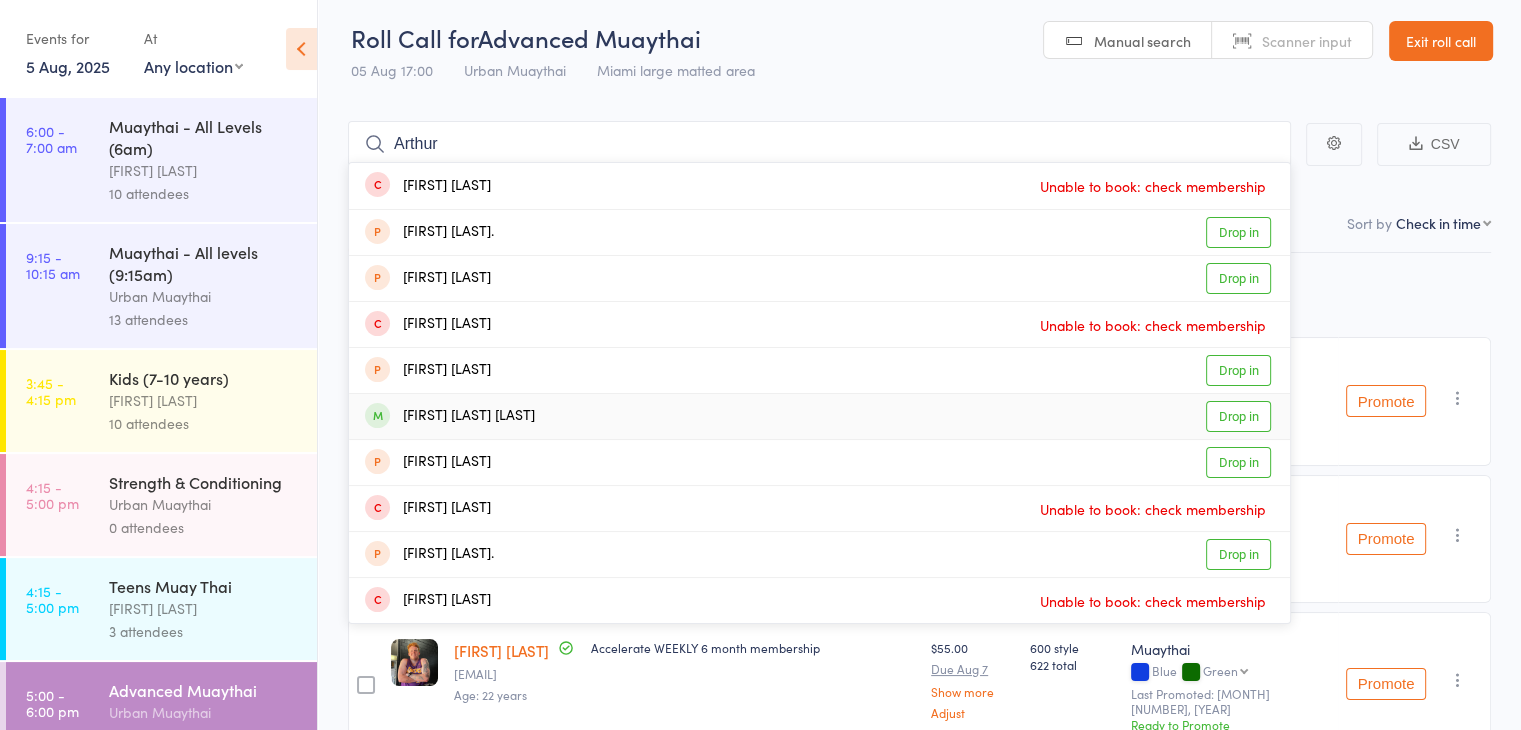 click on "Drop in" at bounding box center [1238, 416] 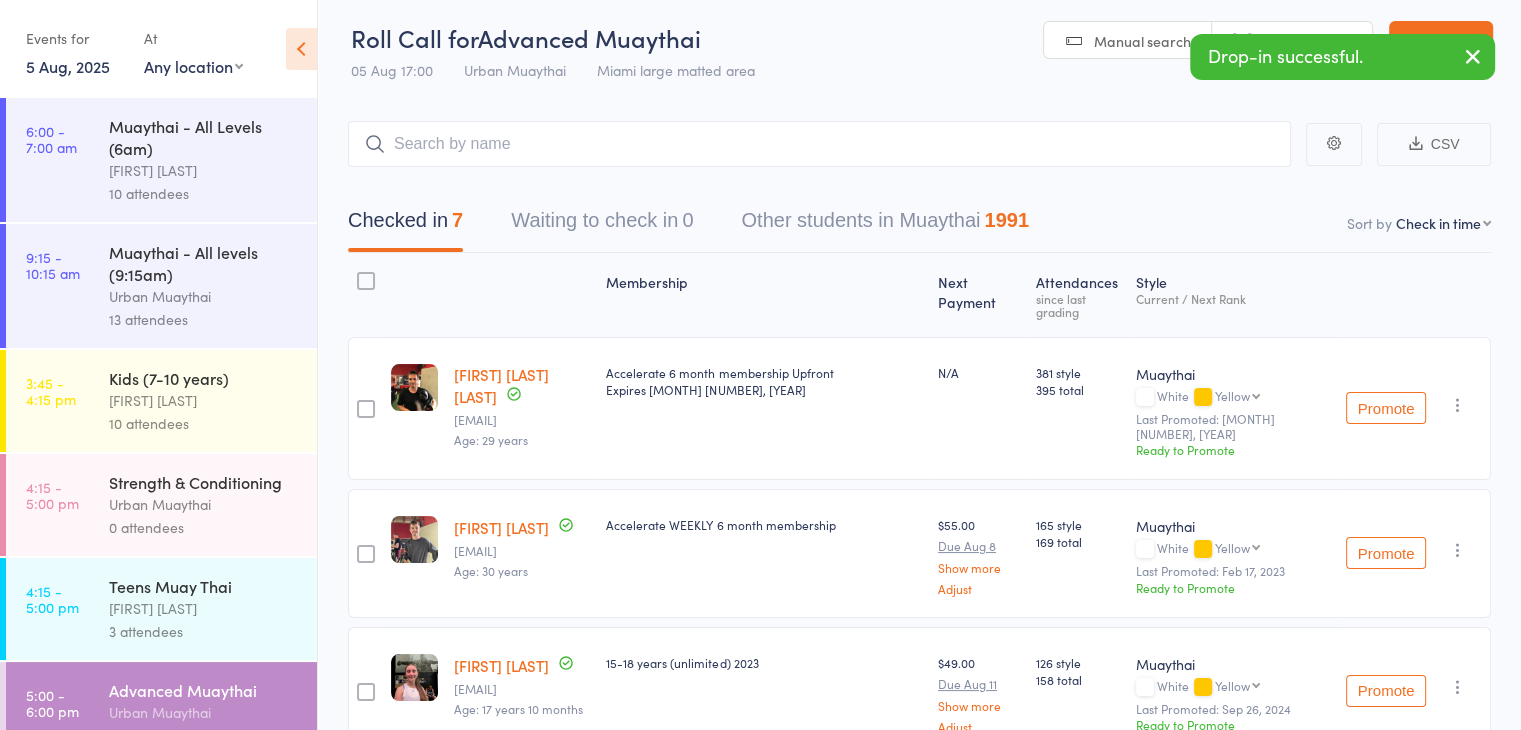click at bounding box center (1473, 56) 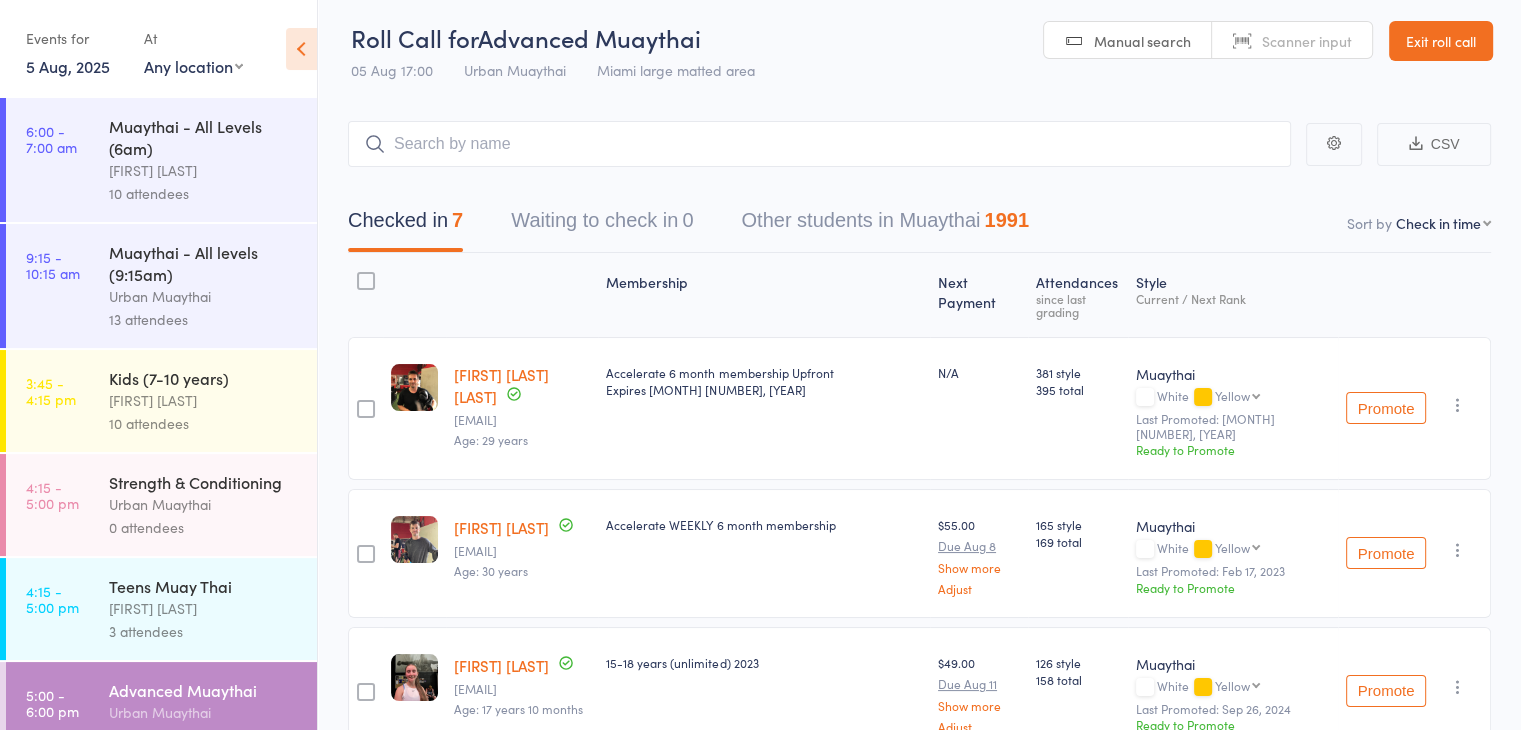 click on "Scanner input" at bounding box center (1307, 41) 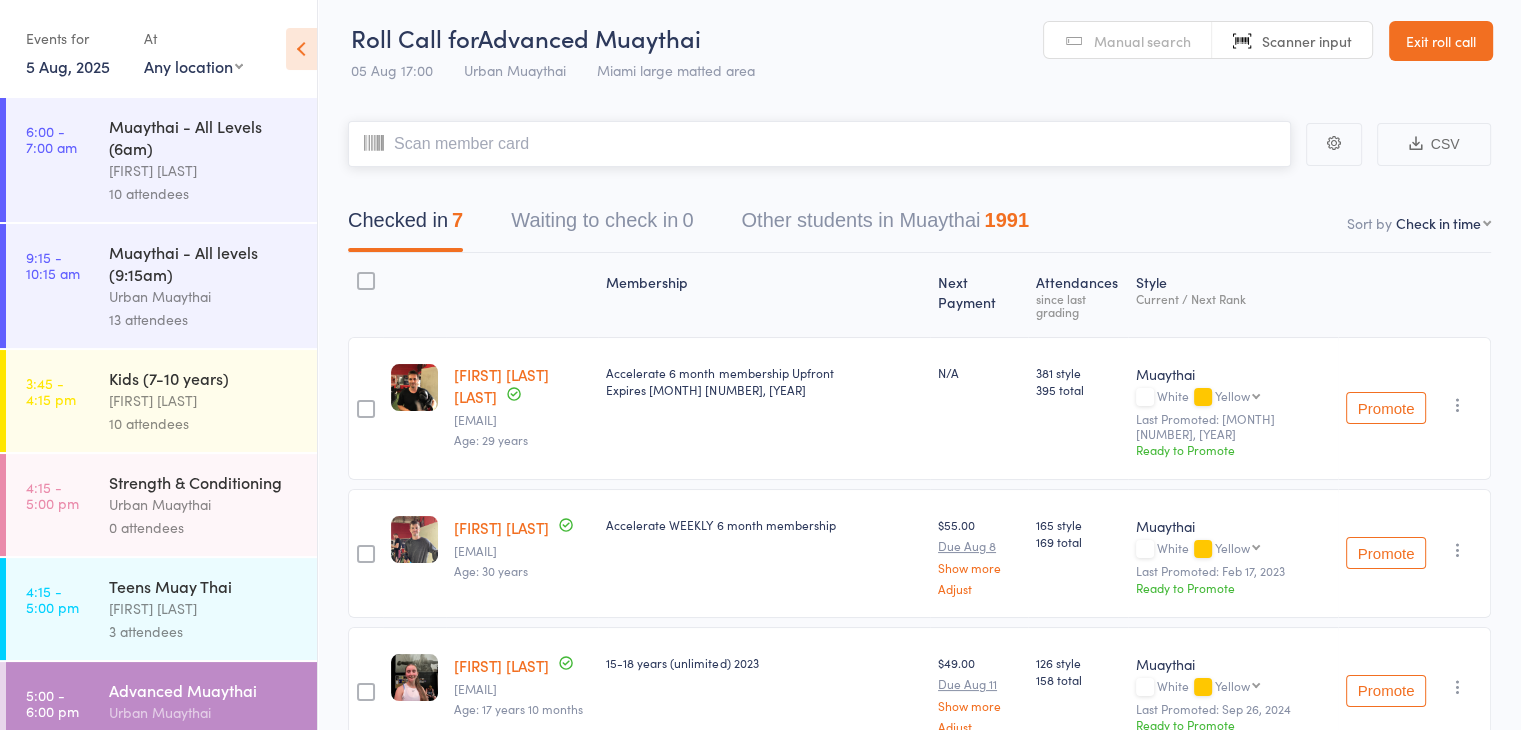 click at bounding box center (819, 144) 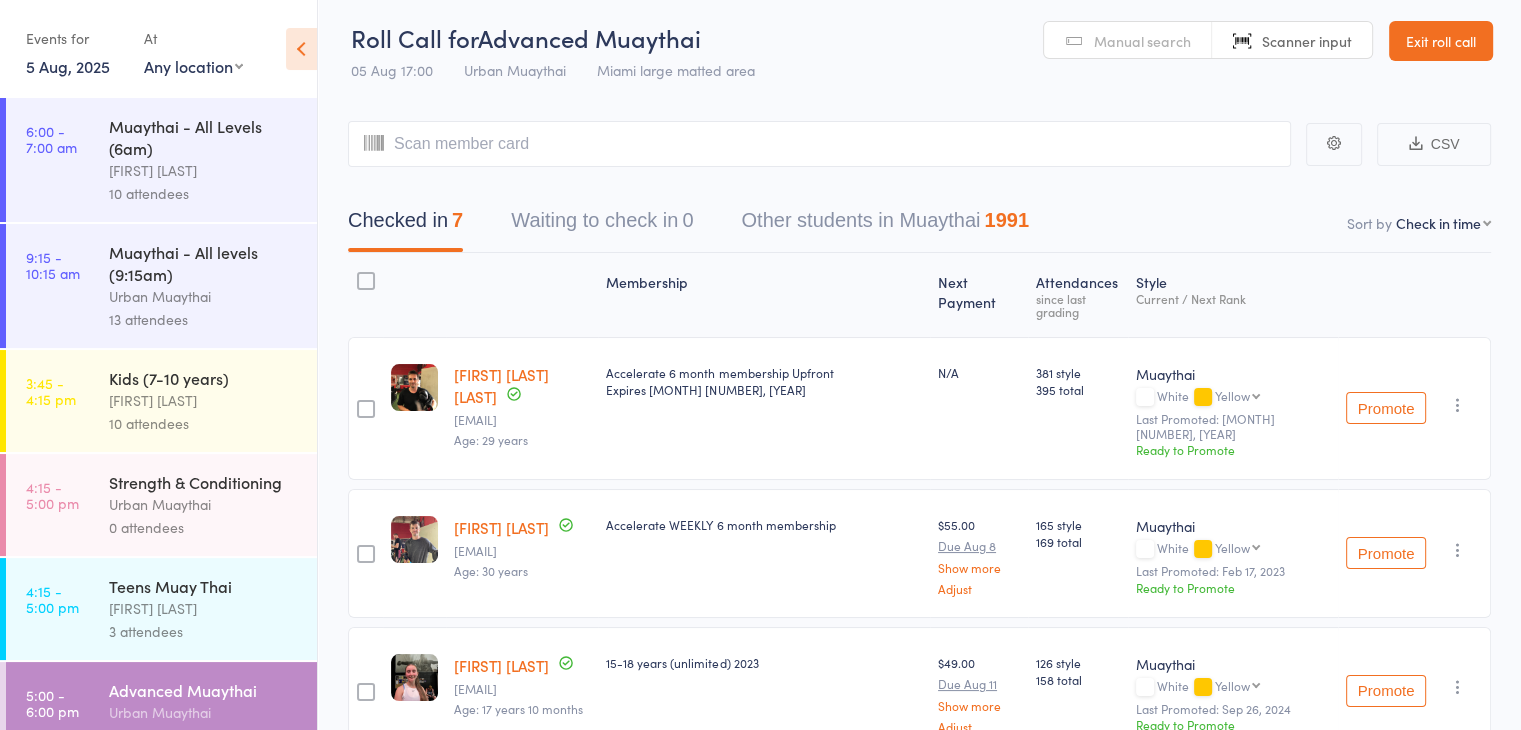 click on "Manual search" at bounding box center [1142, 41] 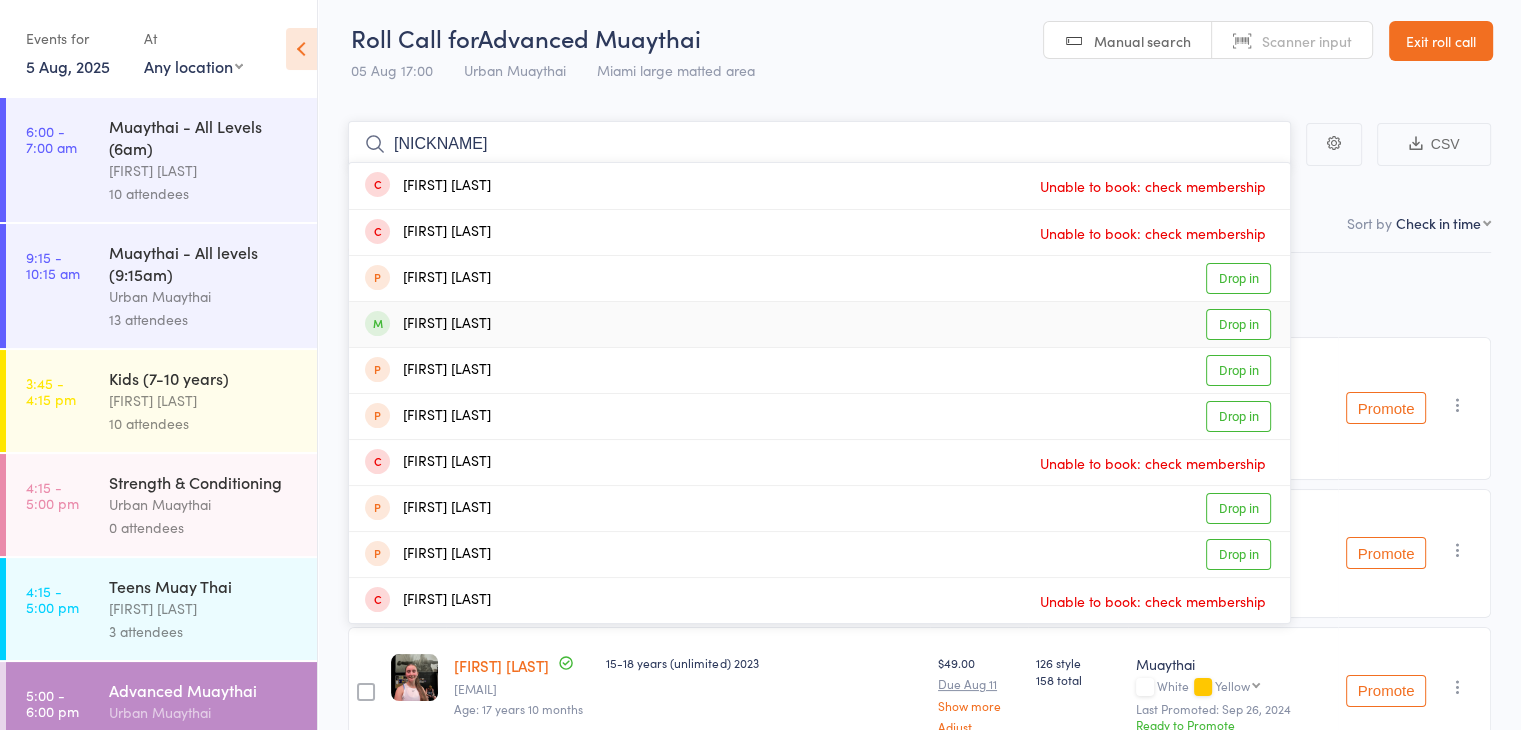 type on "[NICKNAME]" 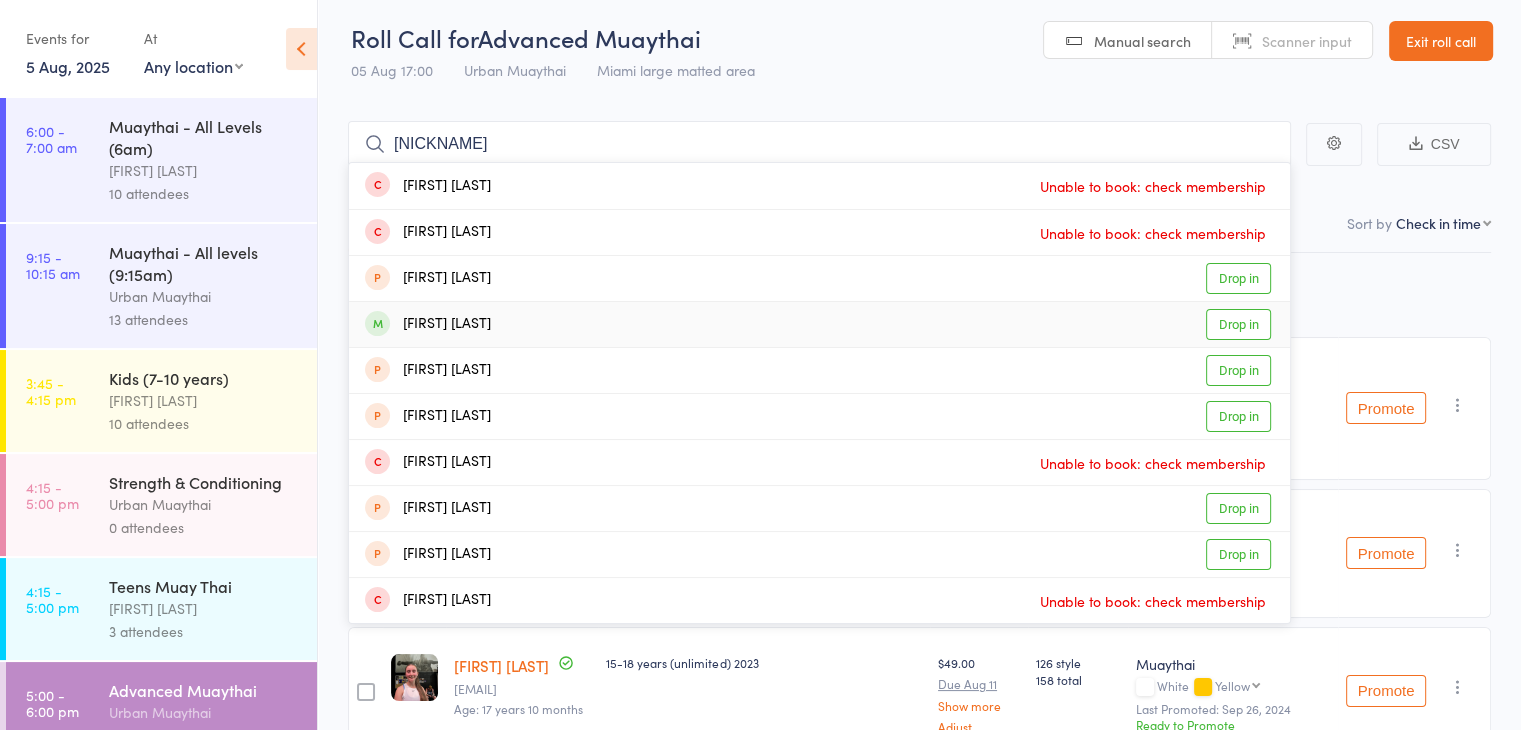 click on "Drop in" at bounding box center [1238, 324] 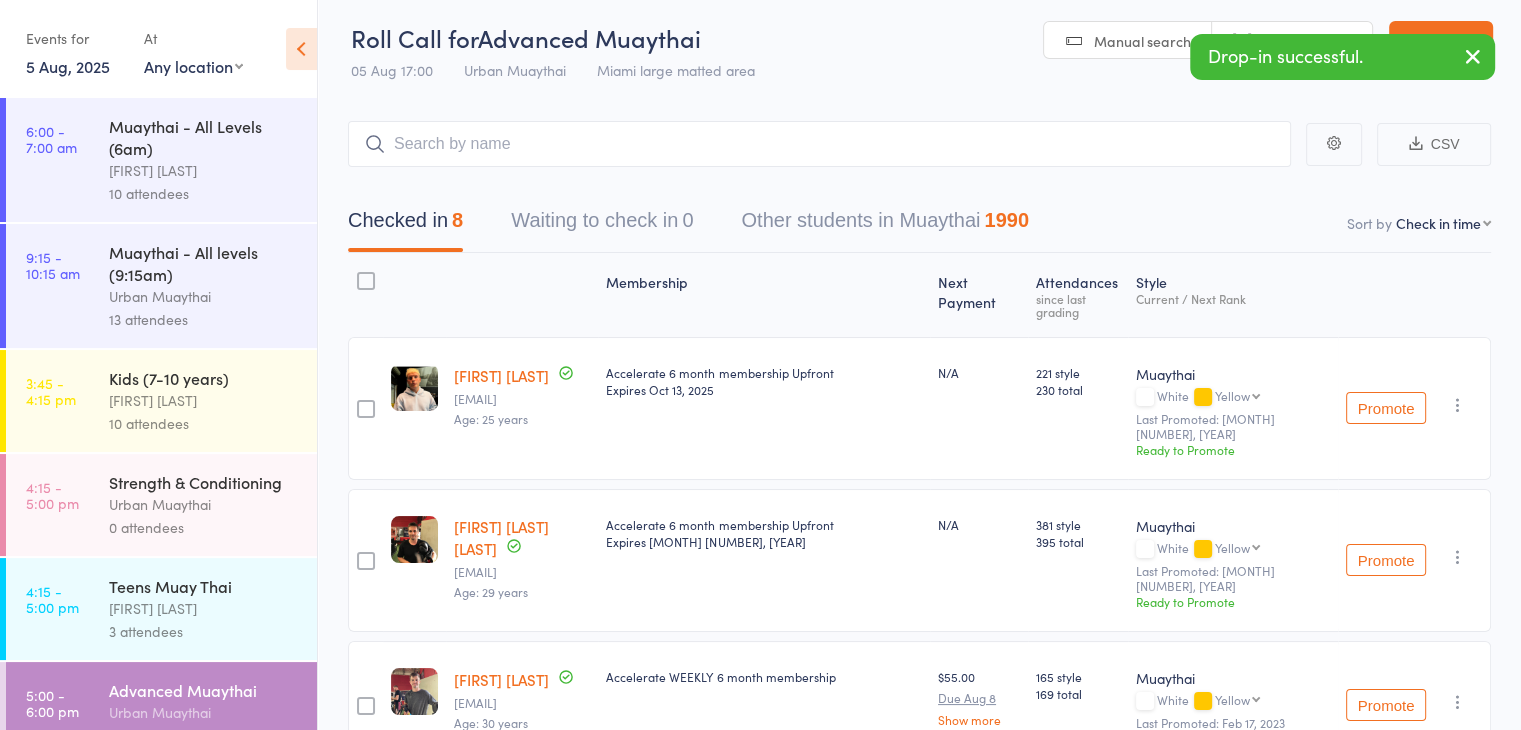 click at bounding box center [1473, 56] 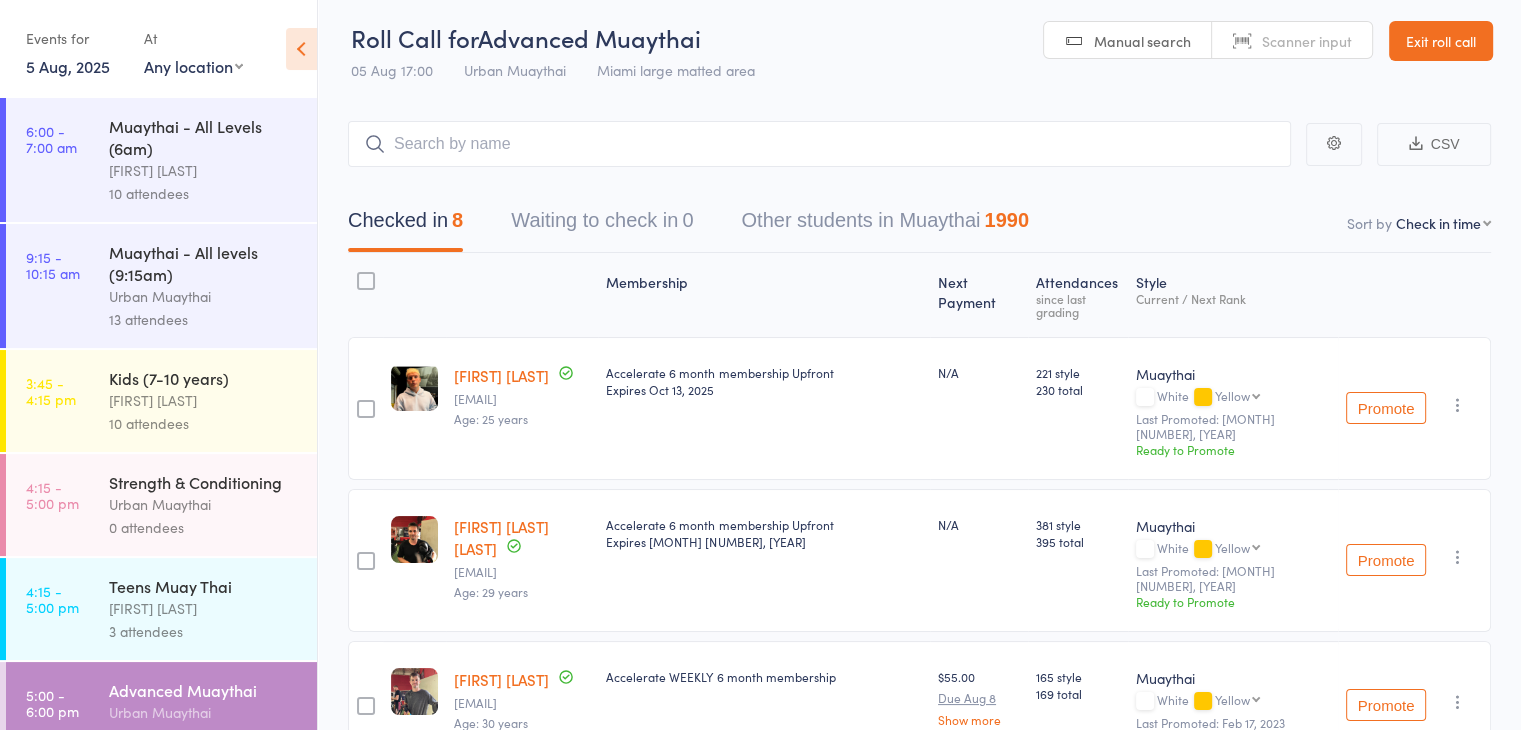 click on "Scanner input" at bounding box center (1307, 41) 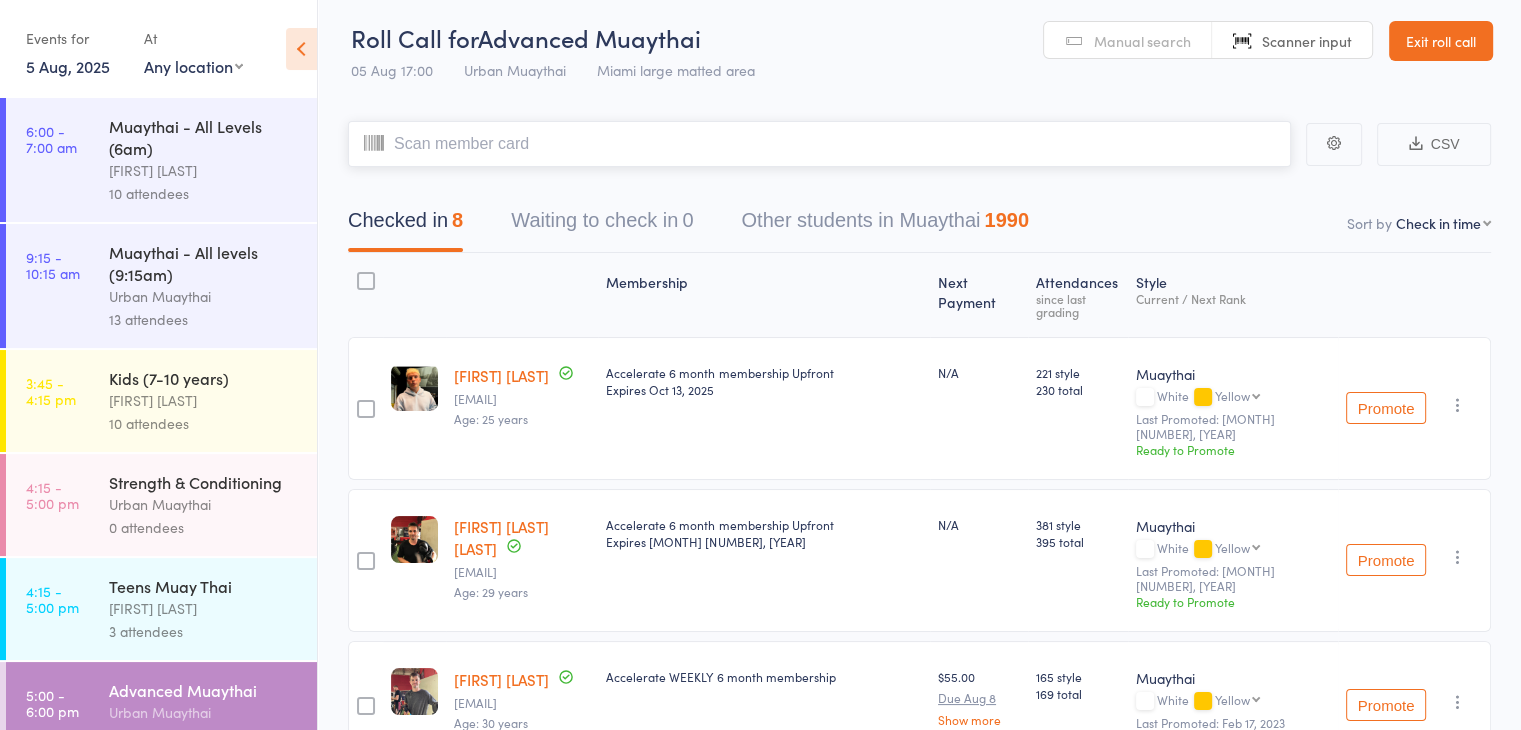 click at bounding box center (819, 144) 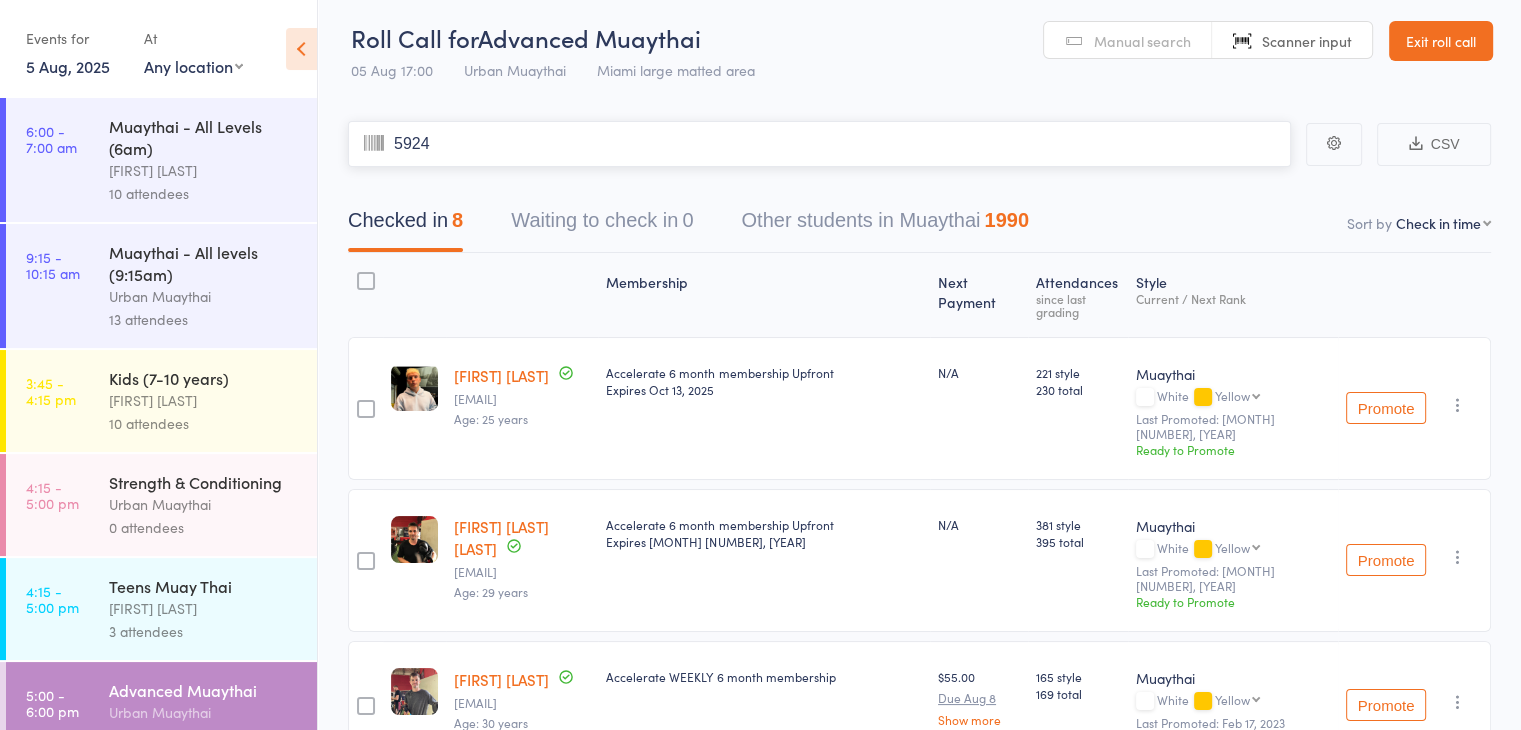 type on "5924" 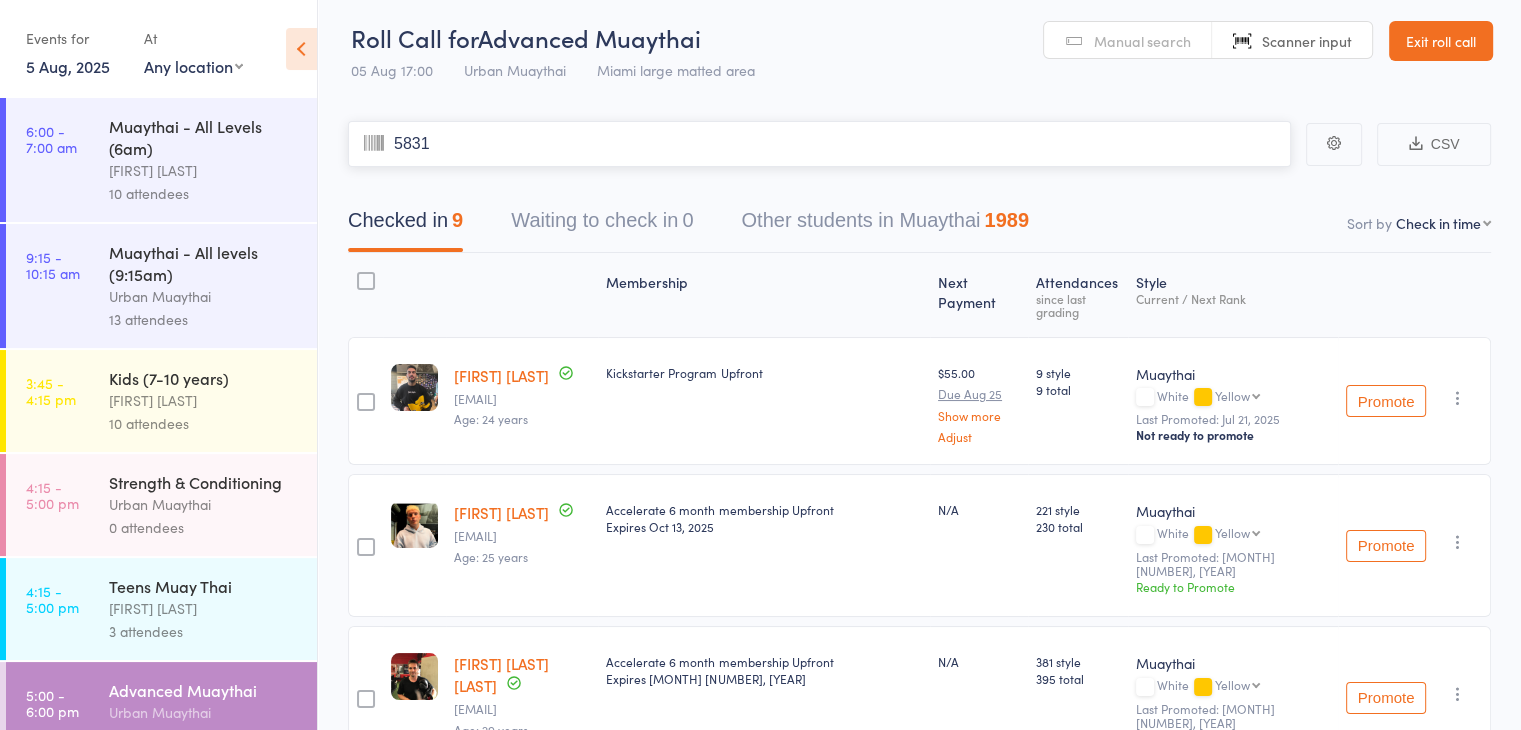 type on "5831" 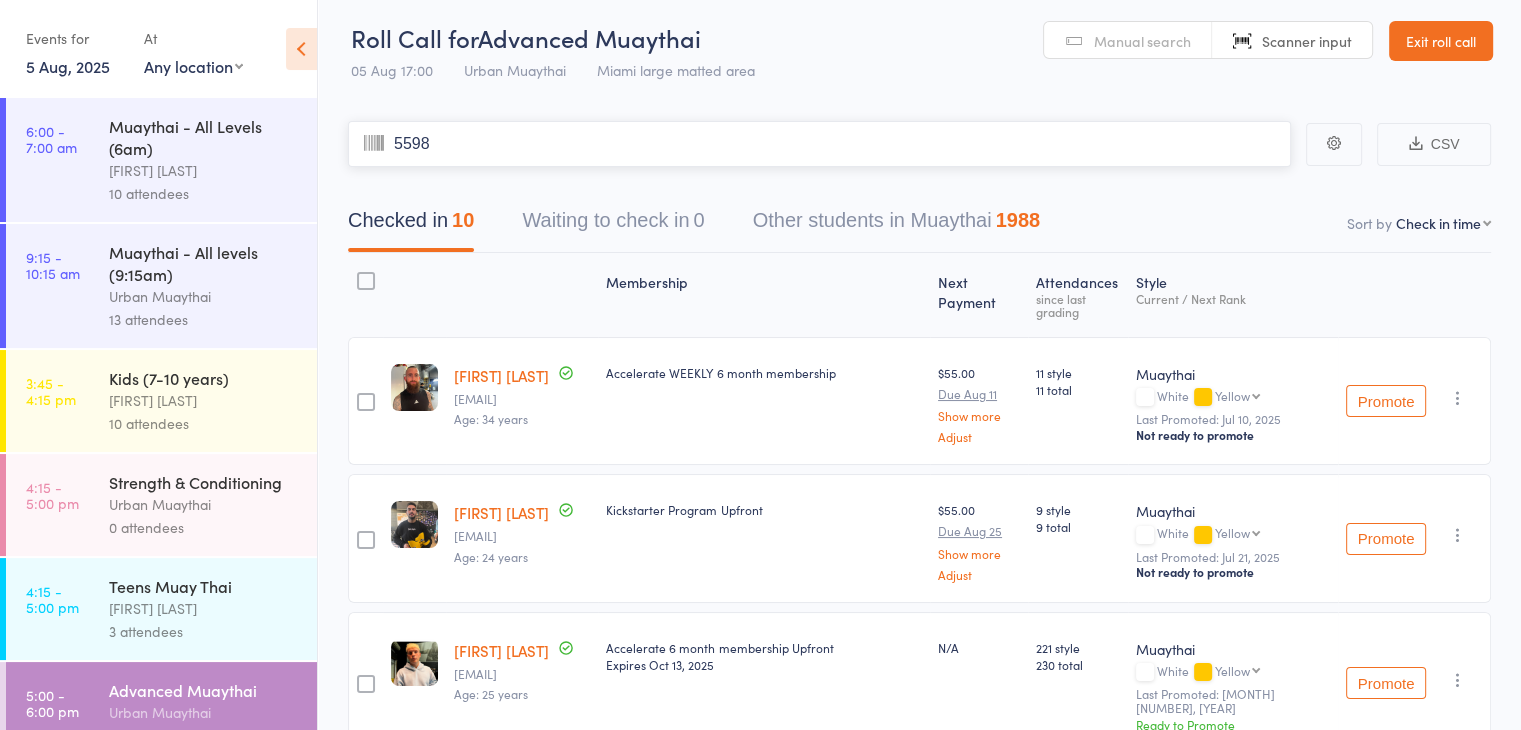 type on "5598" 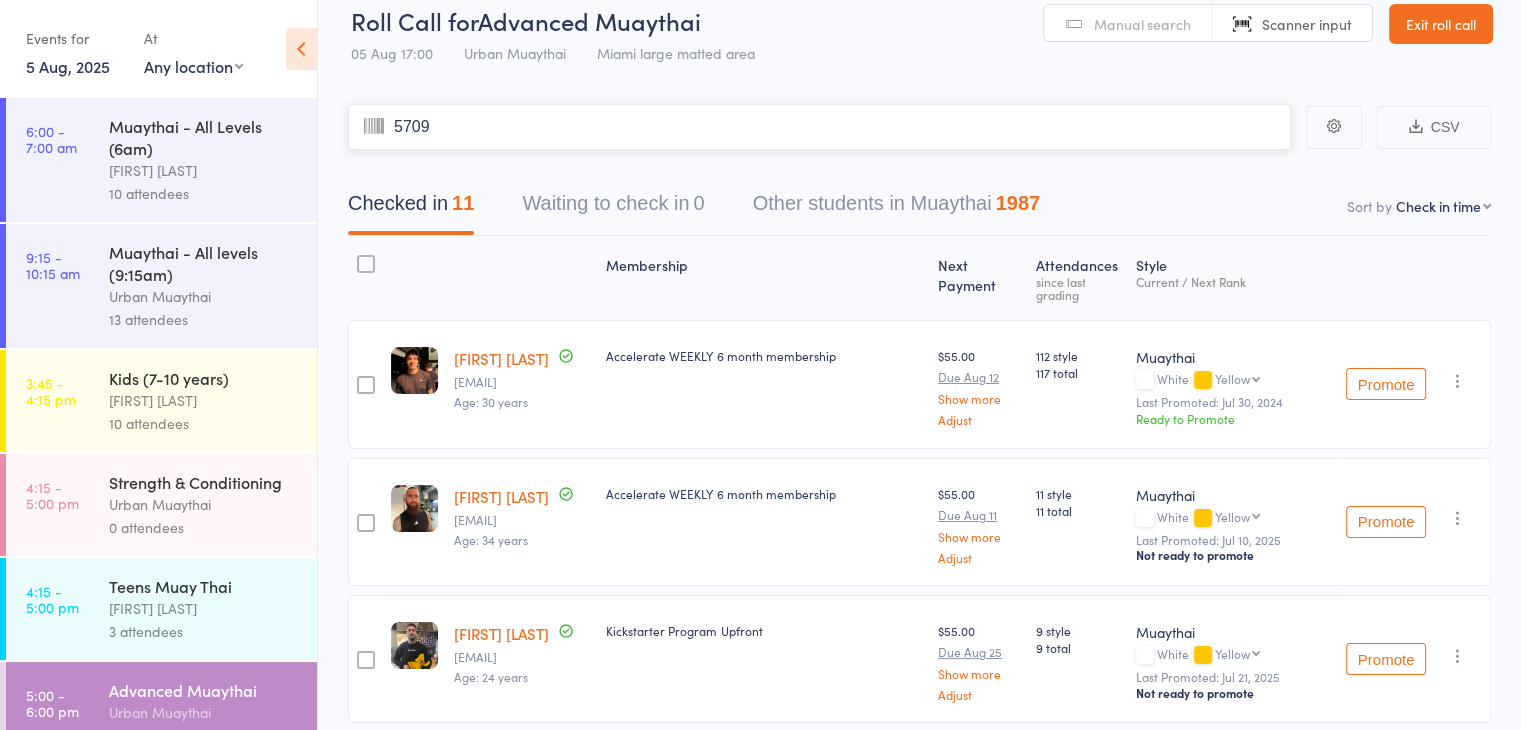 scroll, scrollTop: 0, scrollLeft: 0, axis: both 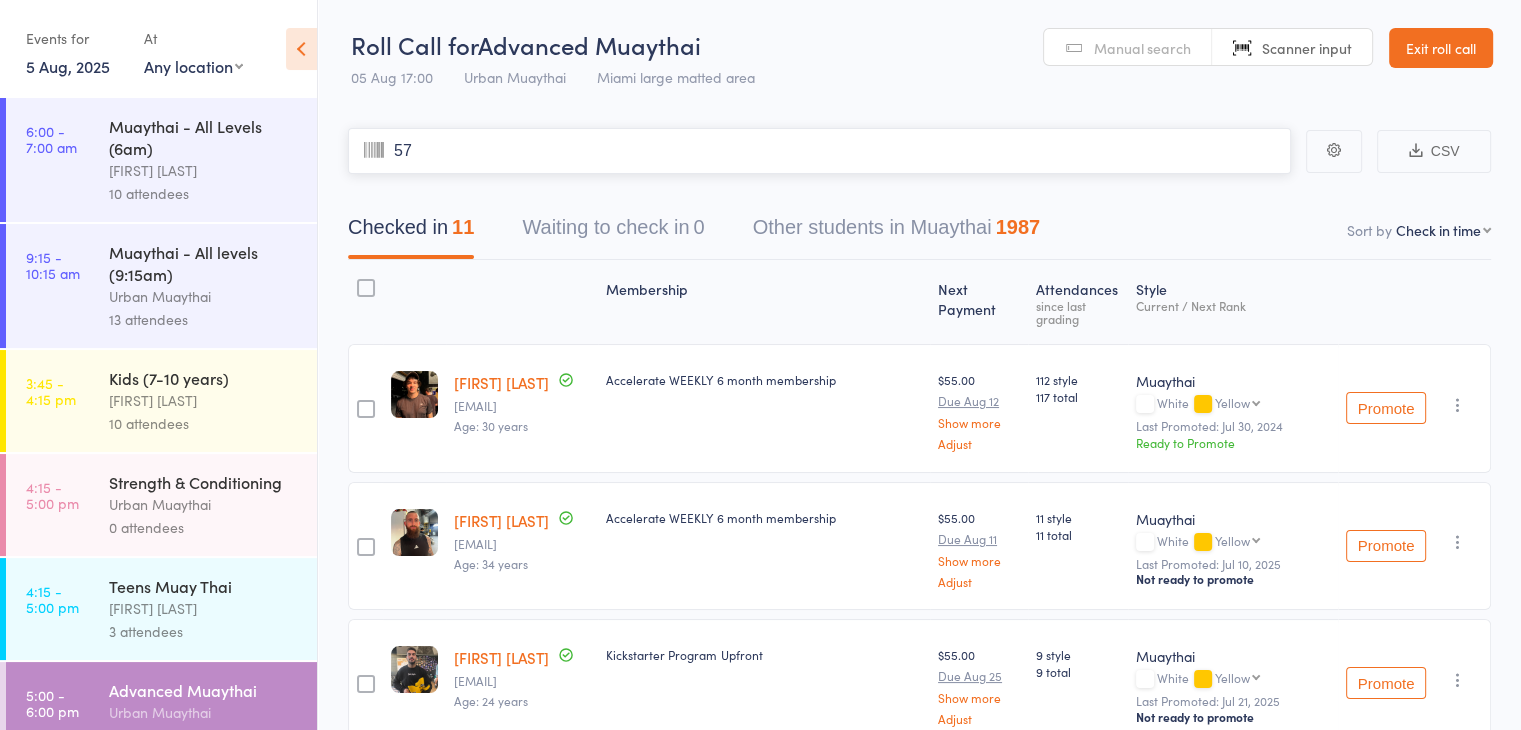 type on "5" 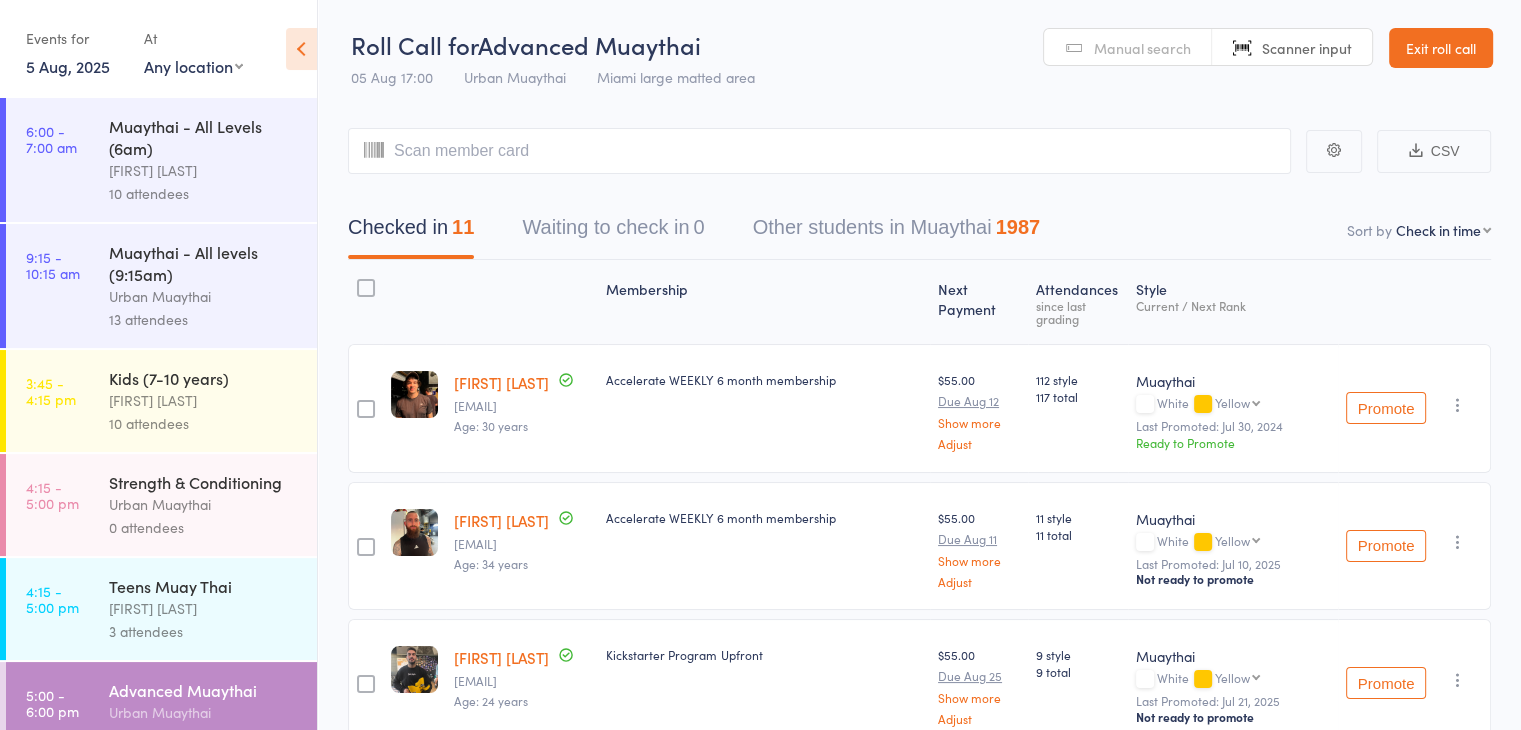 click on "Manual search" at bounding box center (1142, 48) 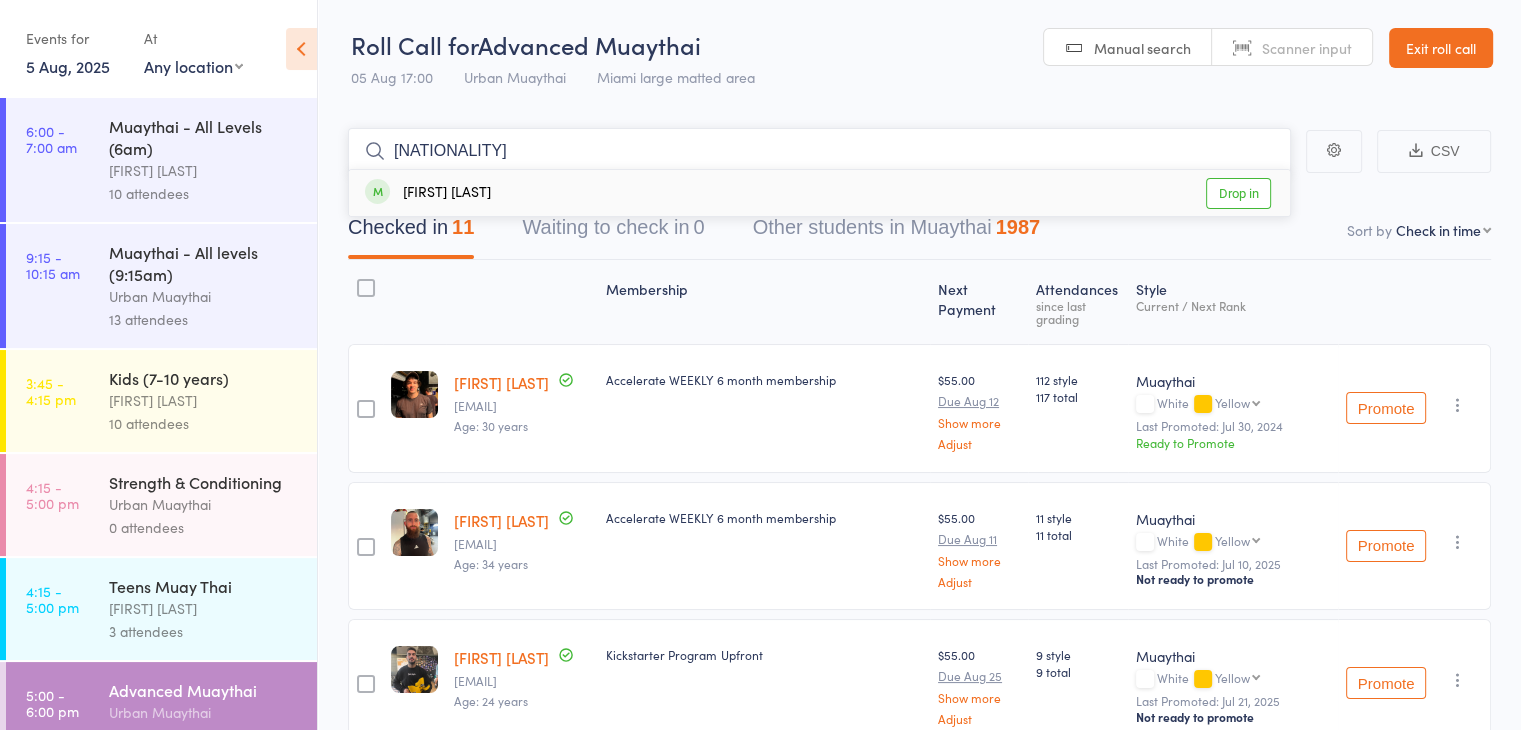 type on "[NATIONALITY]" 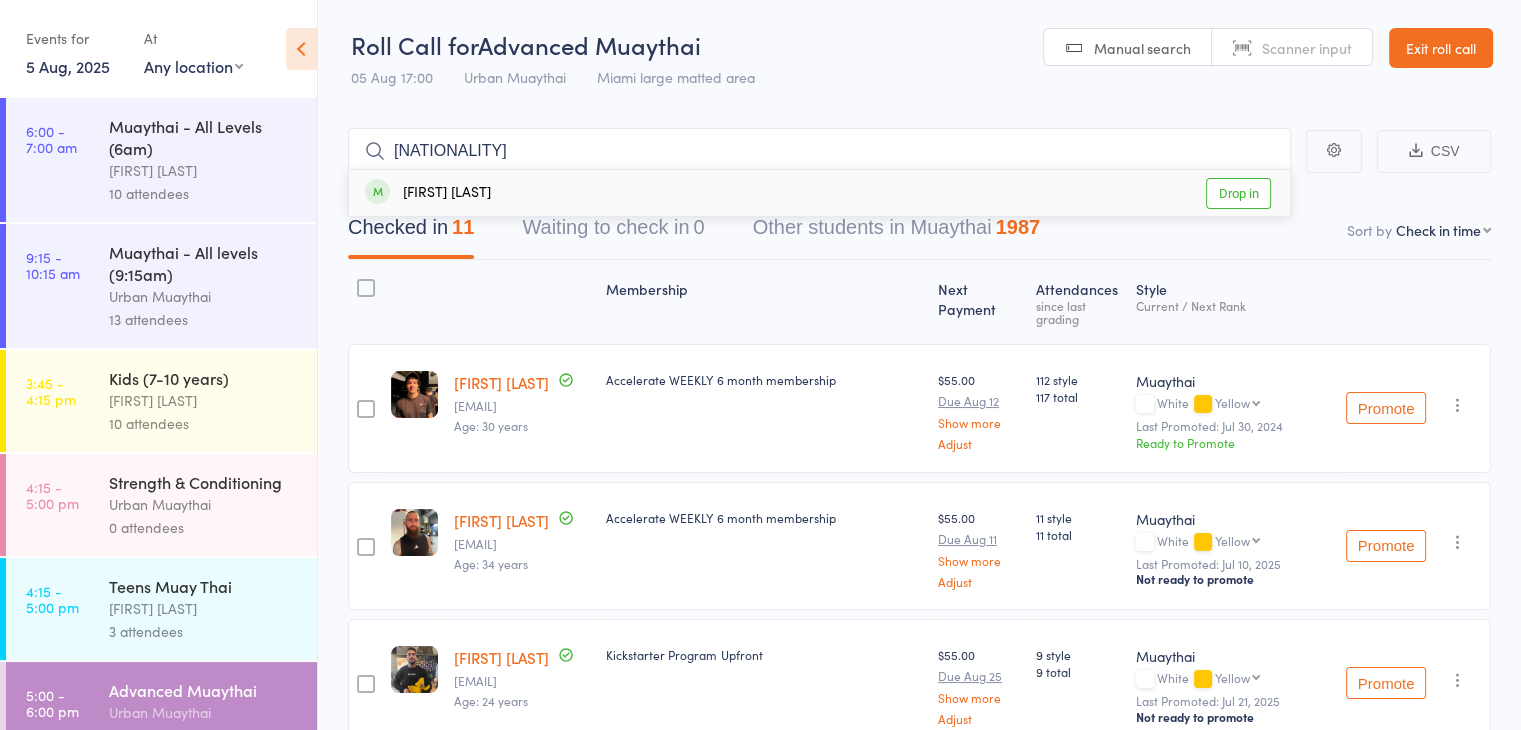 click on "Drop in" at bounding box center [1238, 193] 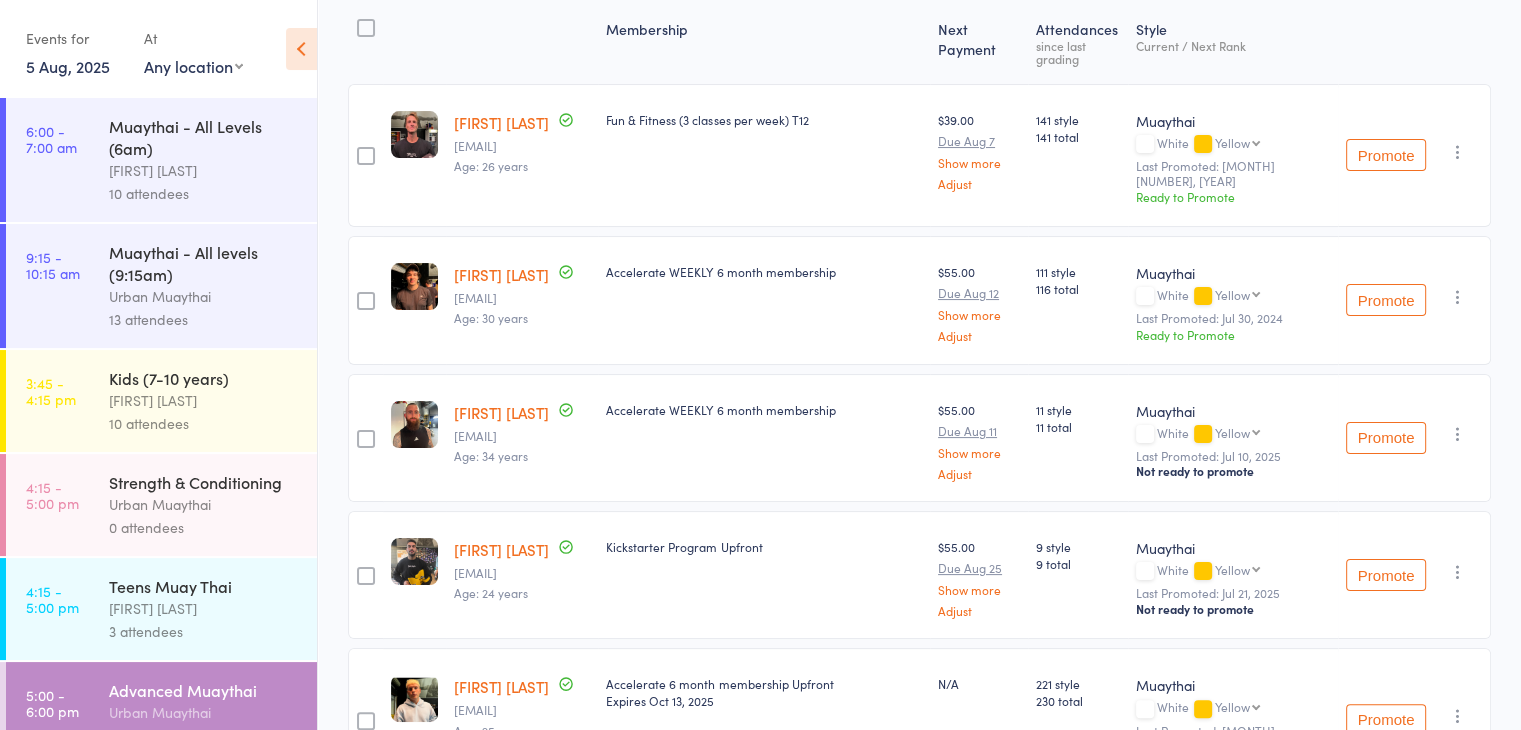 scroll, scrollTop: 0, scrollLeft: 0, axis: both 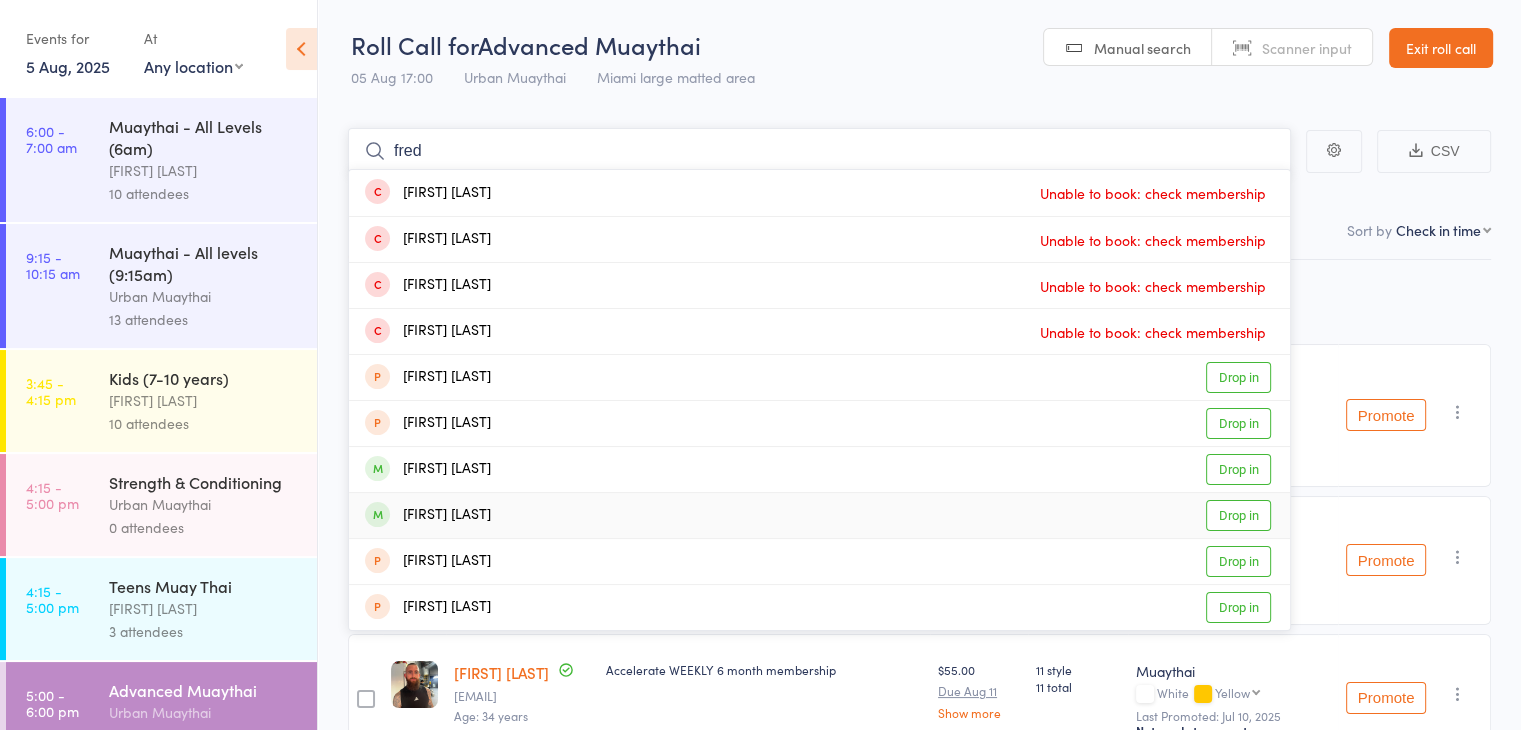 type on "fred" 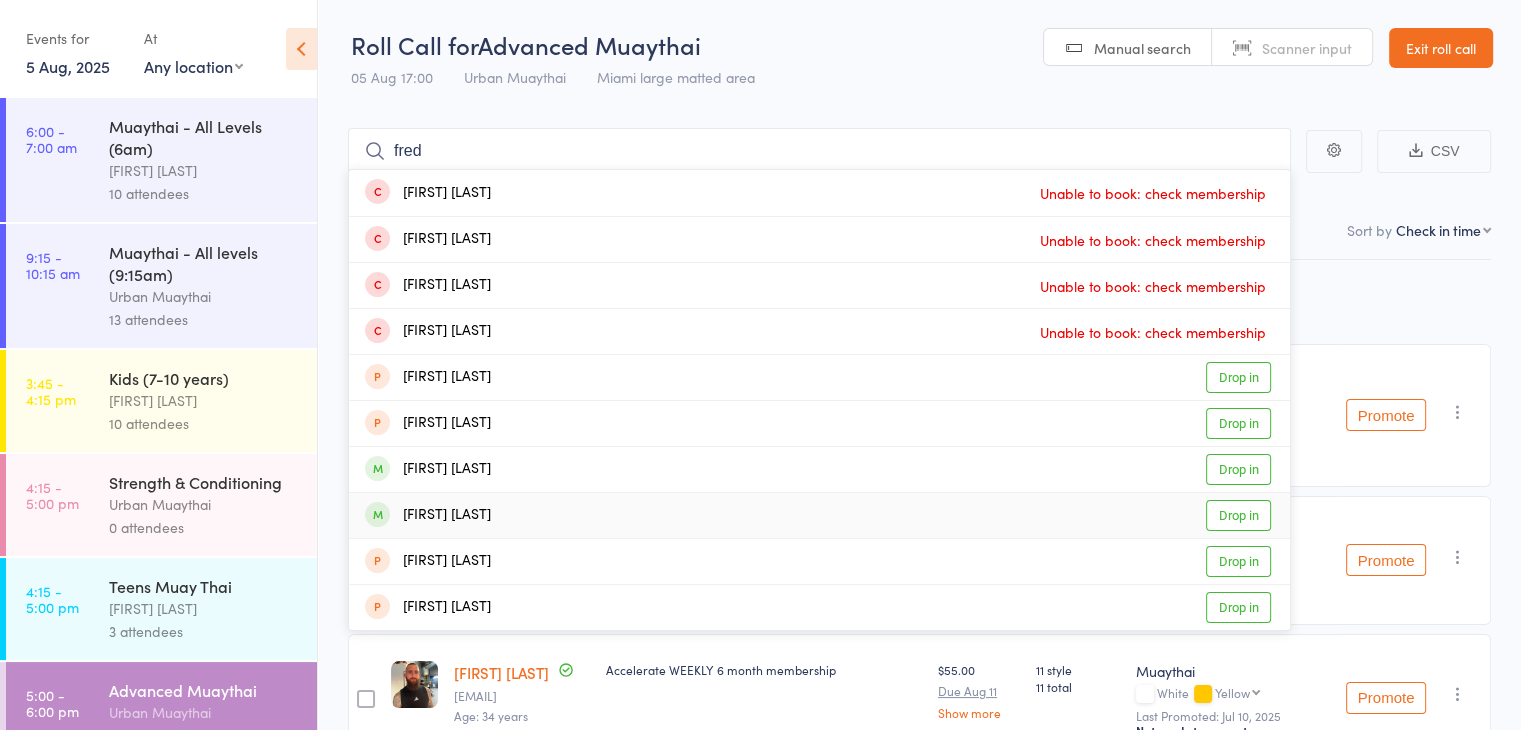 click on "Drop in" at bounding box center (1238, 515) 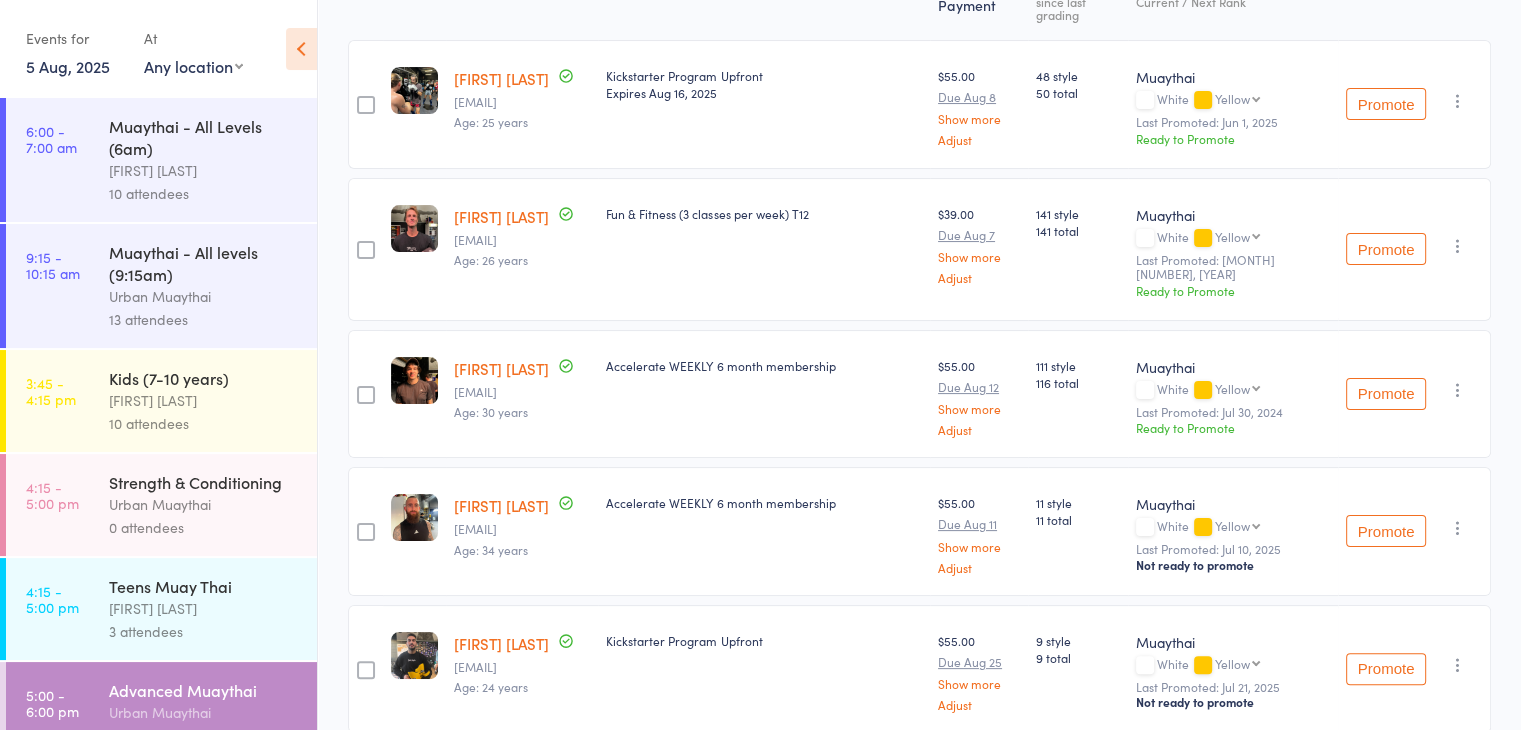 scroll, scrollTop: 0, scrollLeft: 0, axis: both 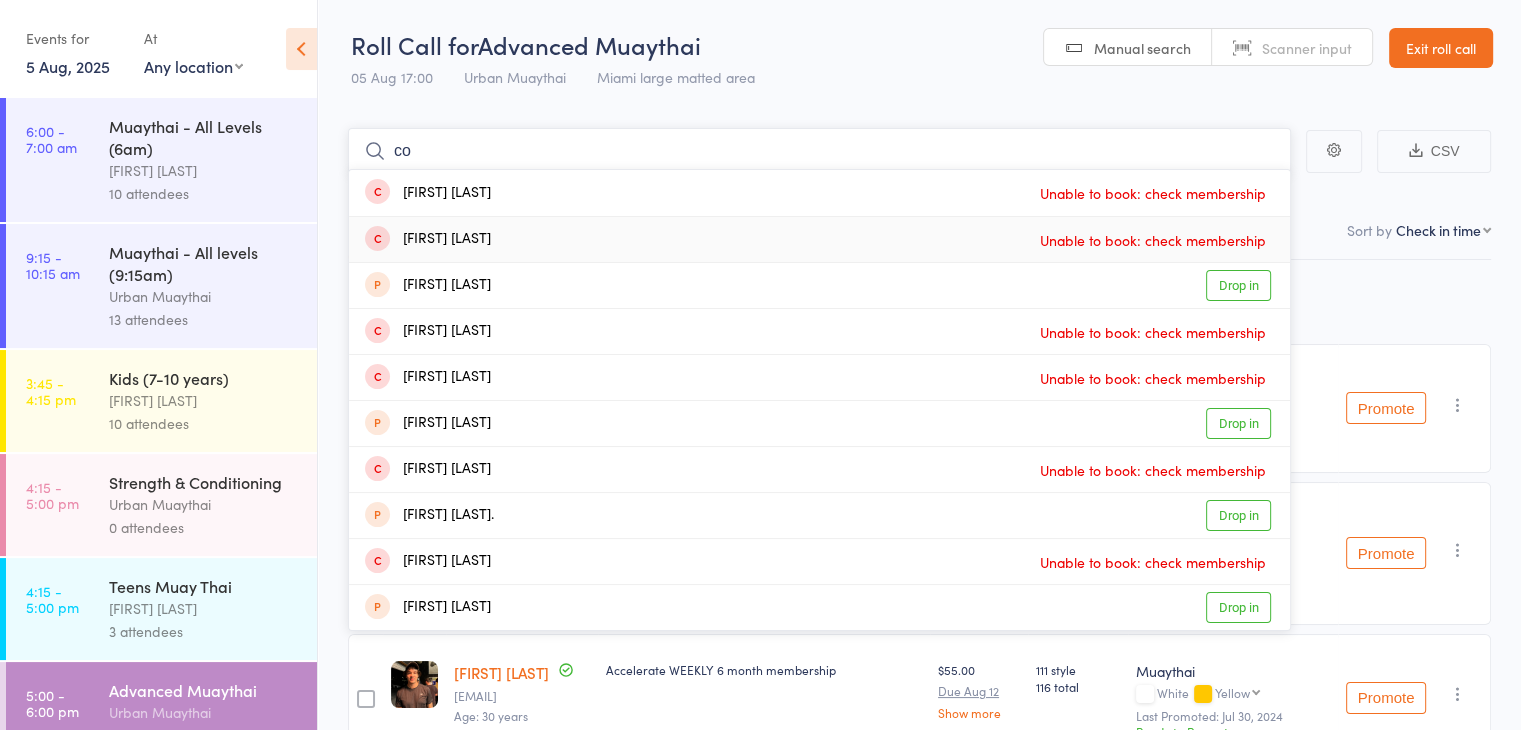 type on "c" 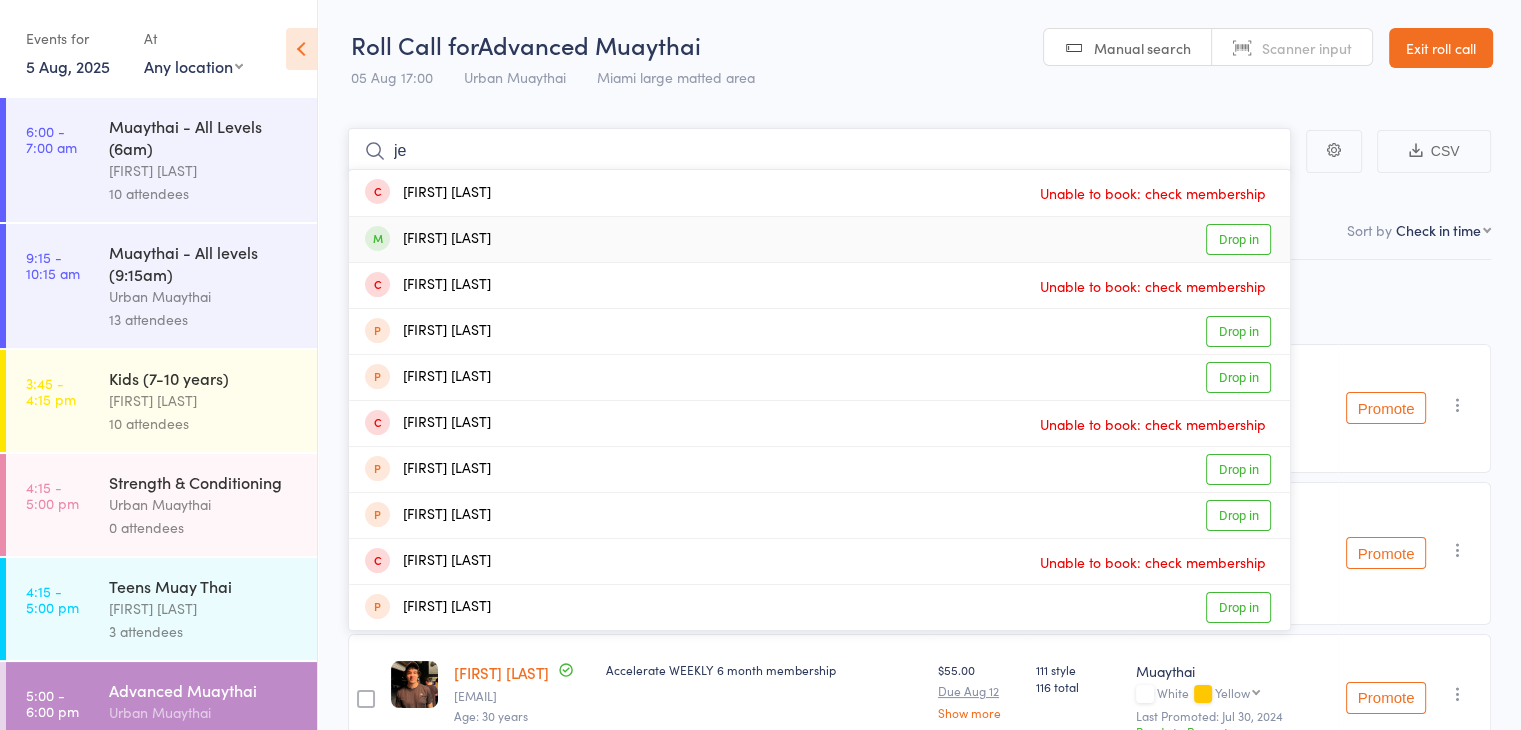 type on "j" 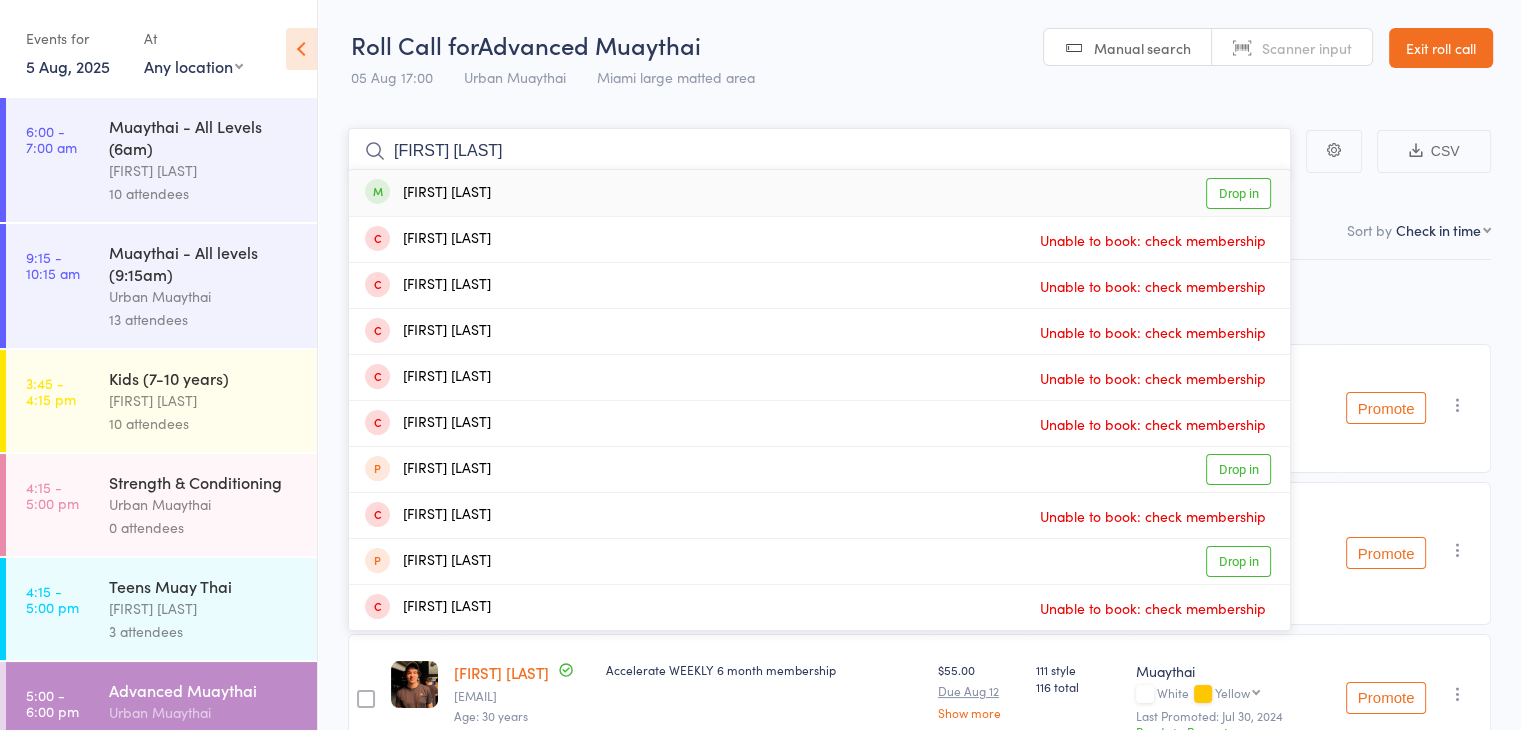 type on "[FIRST] [LAST]" 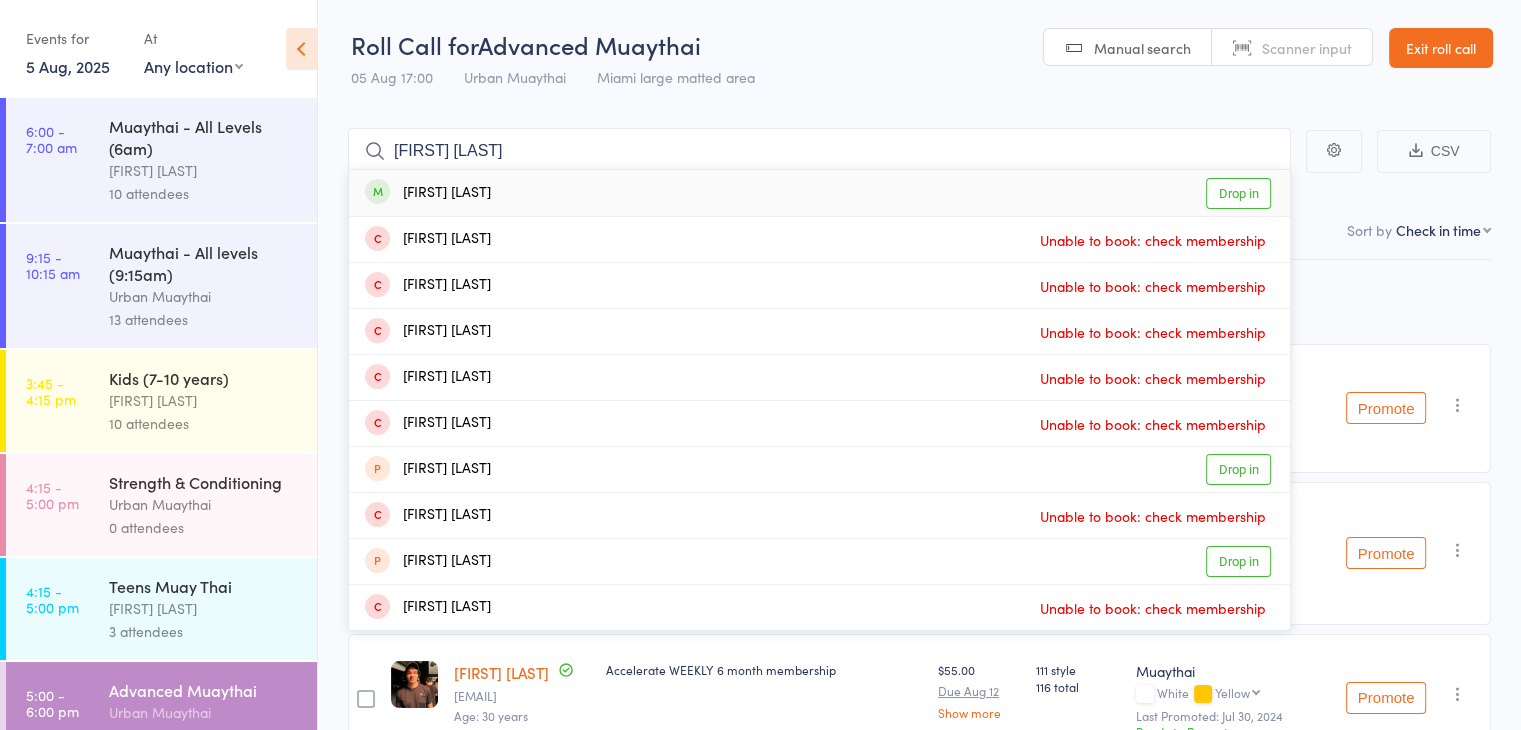 click on "Drop in" at bounding box center [1238, 193] 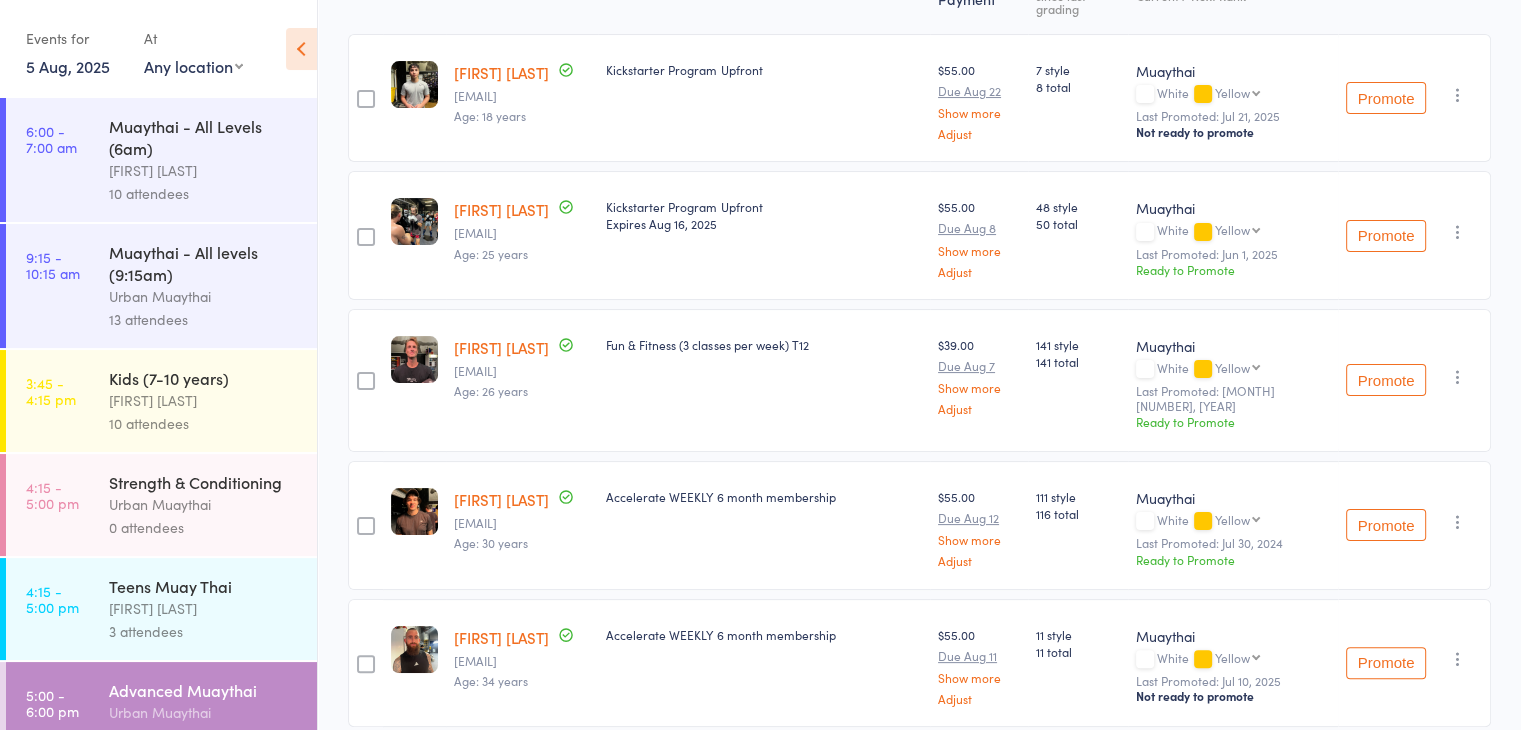 scroll, scrollTop: 311, scrollLeft: 0, axis: vertical 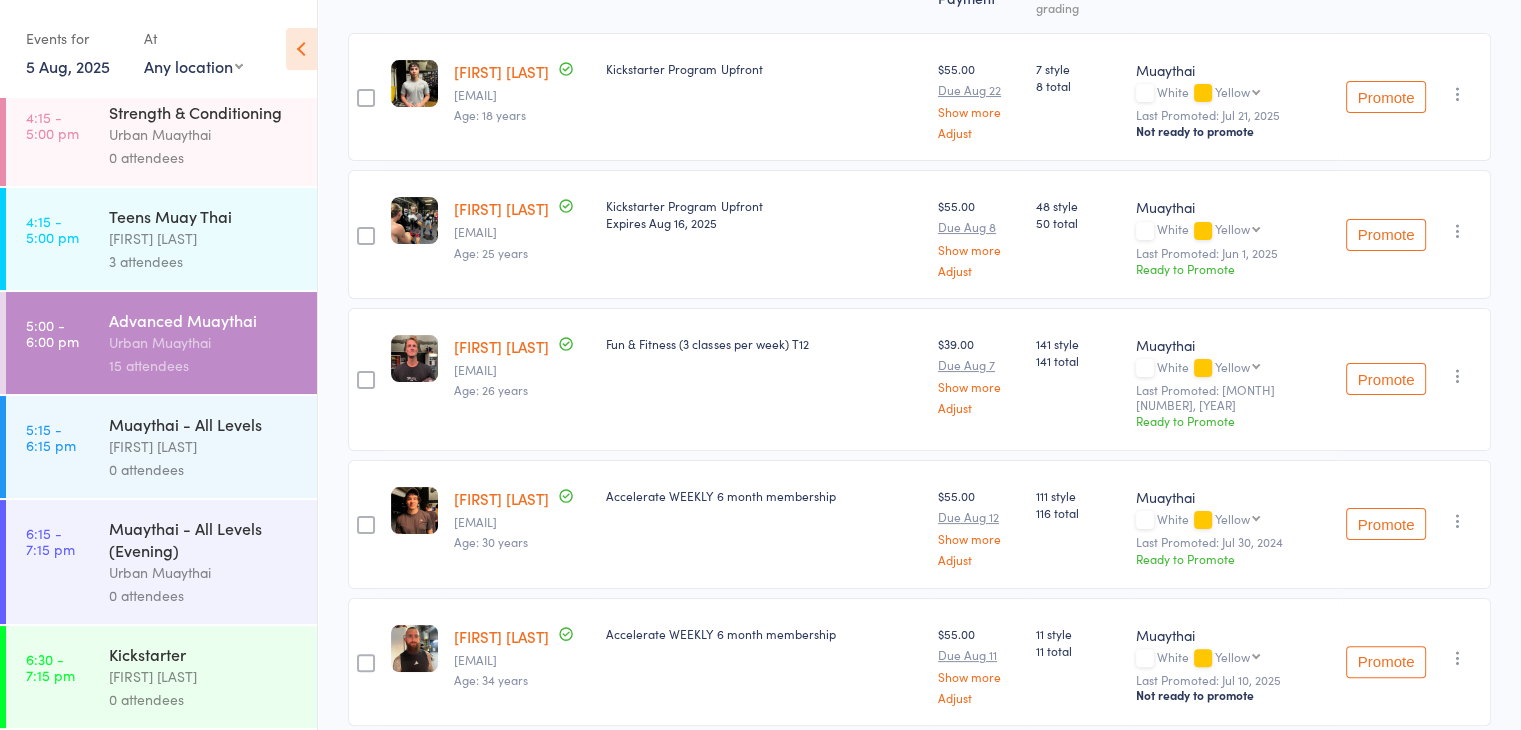 click on "Kickstarter" at bounding box center [204, 654] 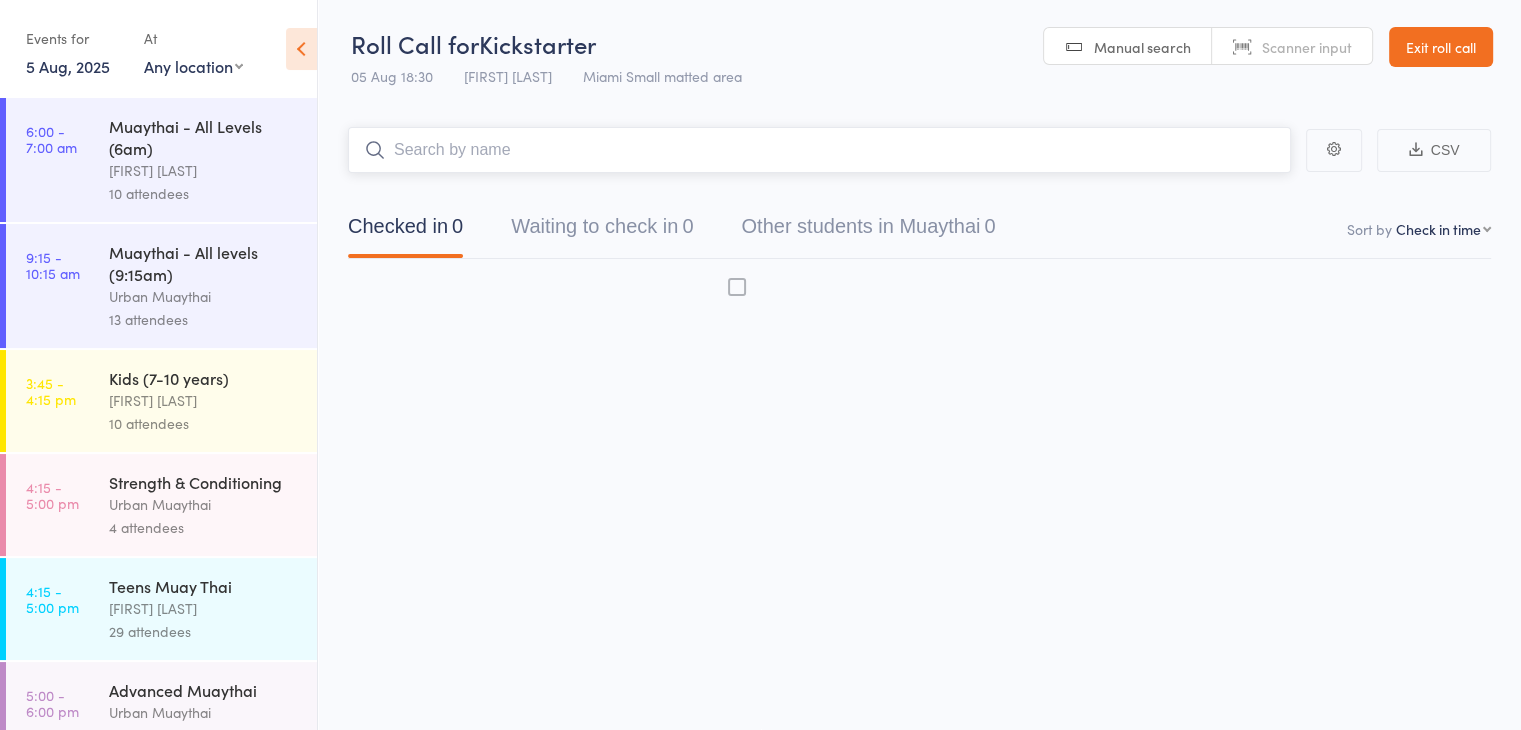 scroll, scrollTop: 0, scrollLeft: 0, axis: both 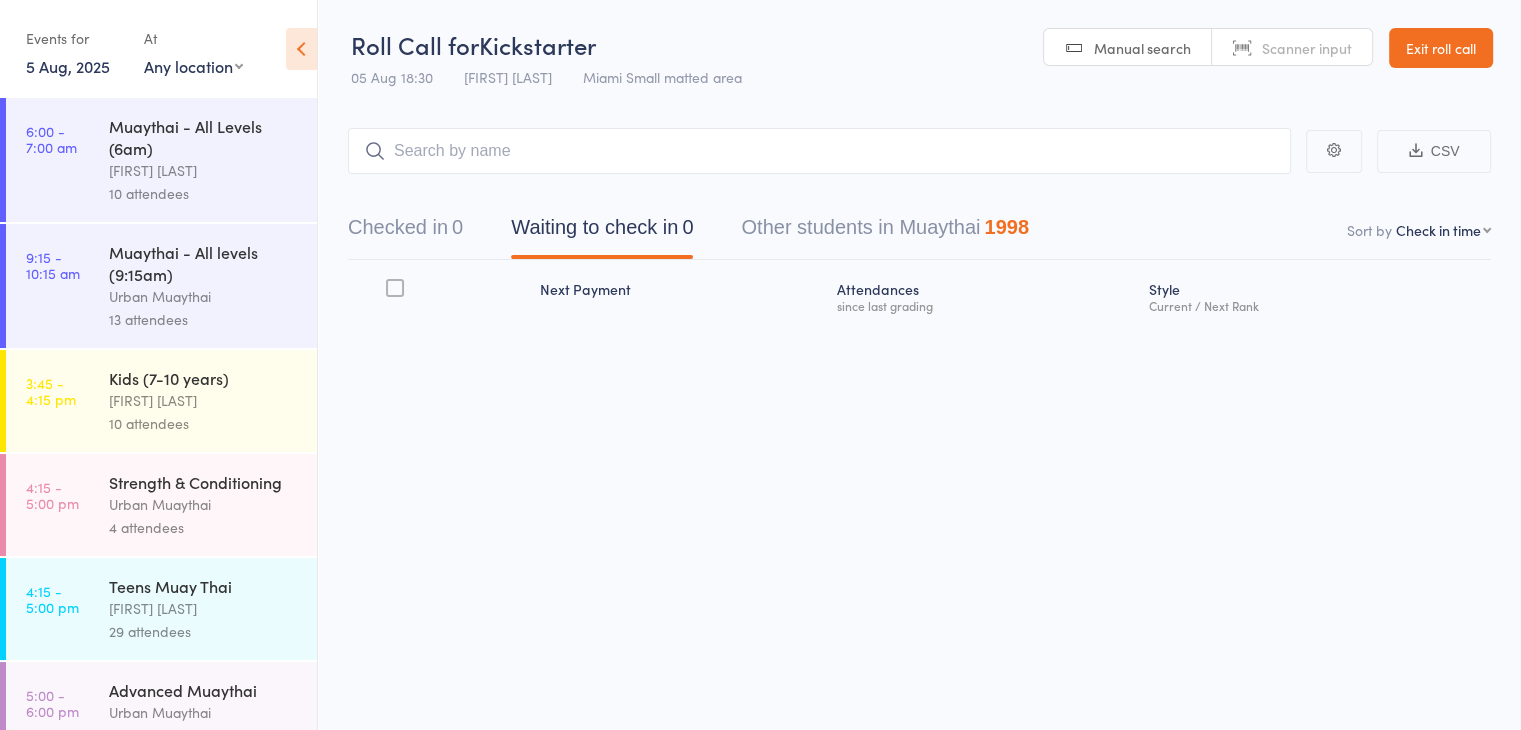 click on "Scanner input" at bounding box center (1307, 48) 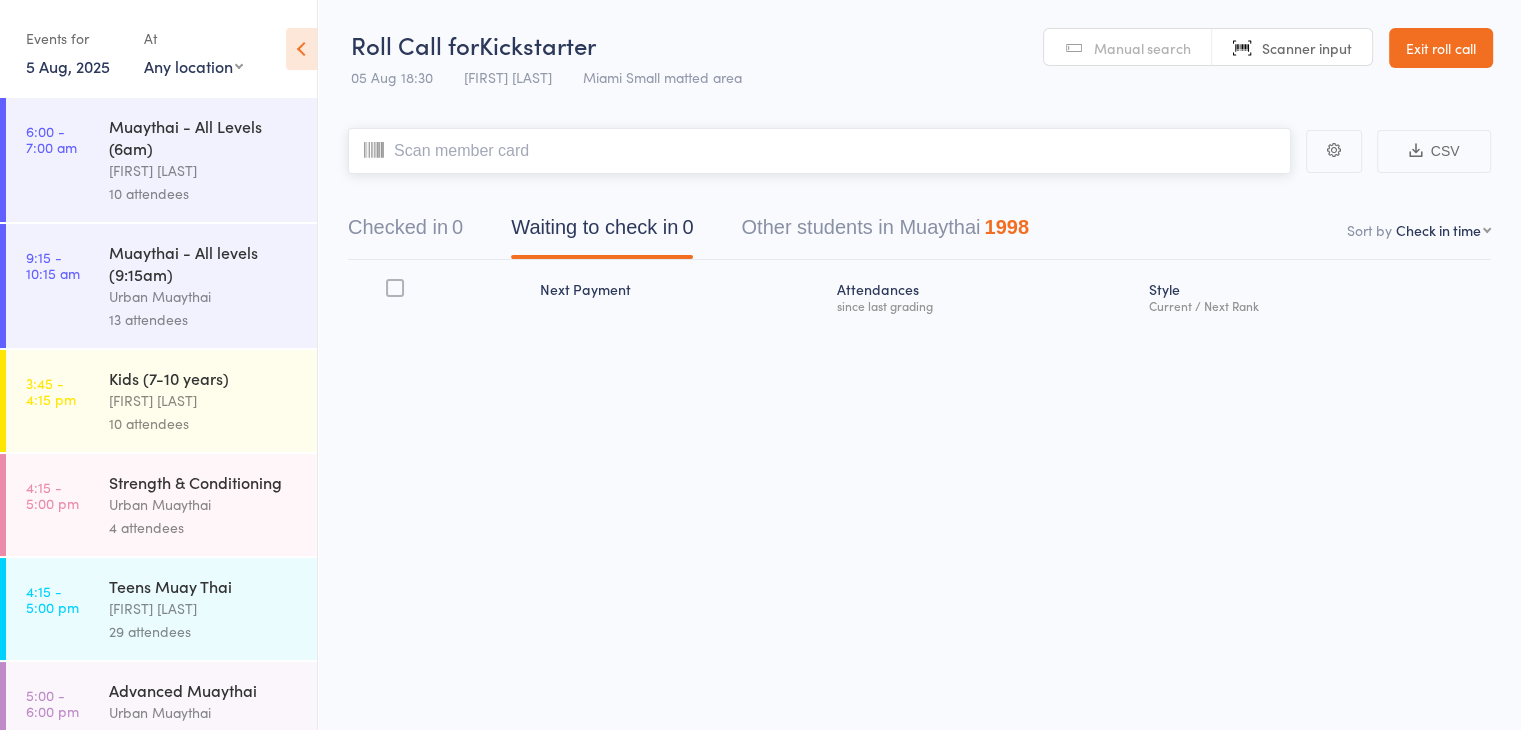 click at bounding box center (819, 151) 